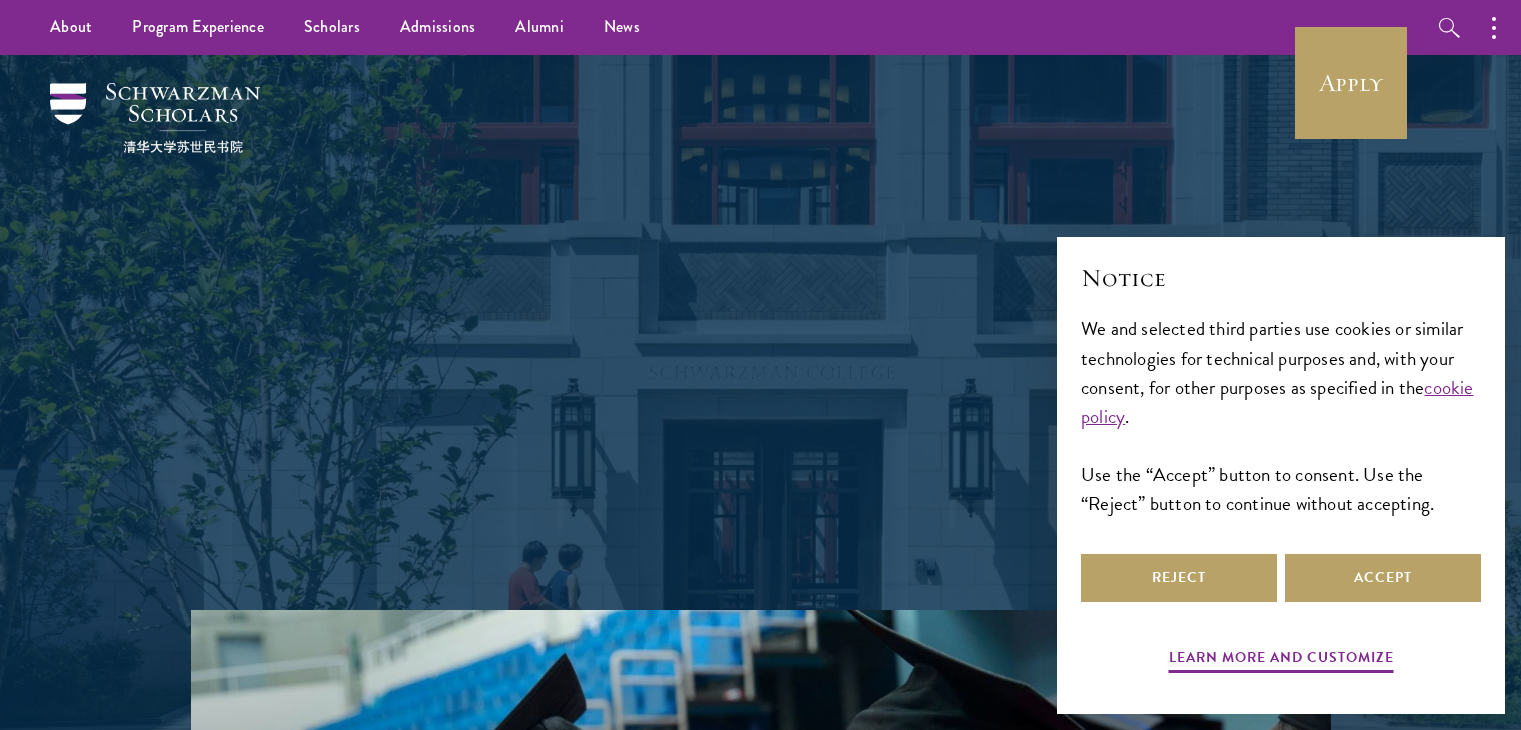 scroll, scrollTop: 0, scrollLeft: 0, axis: both 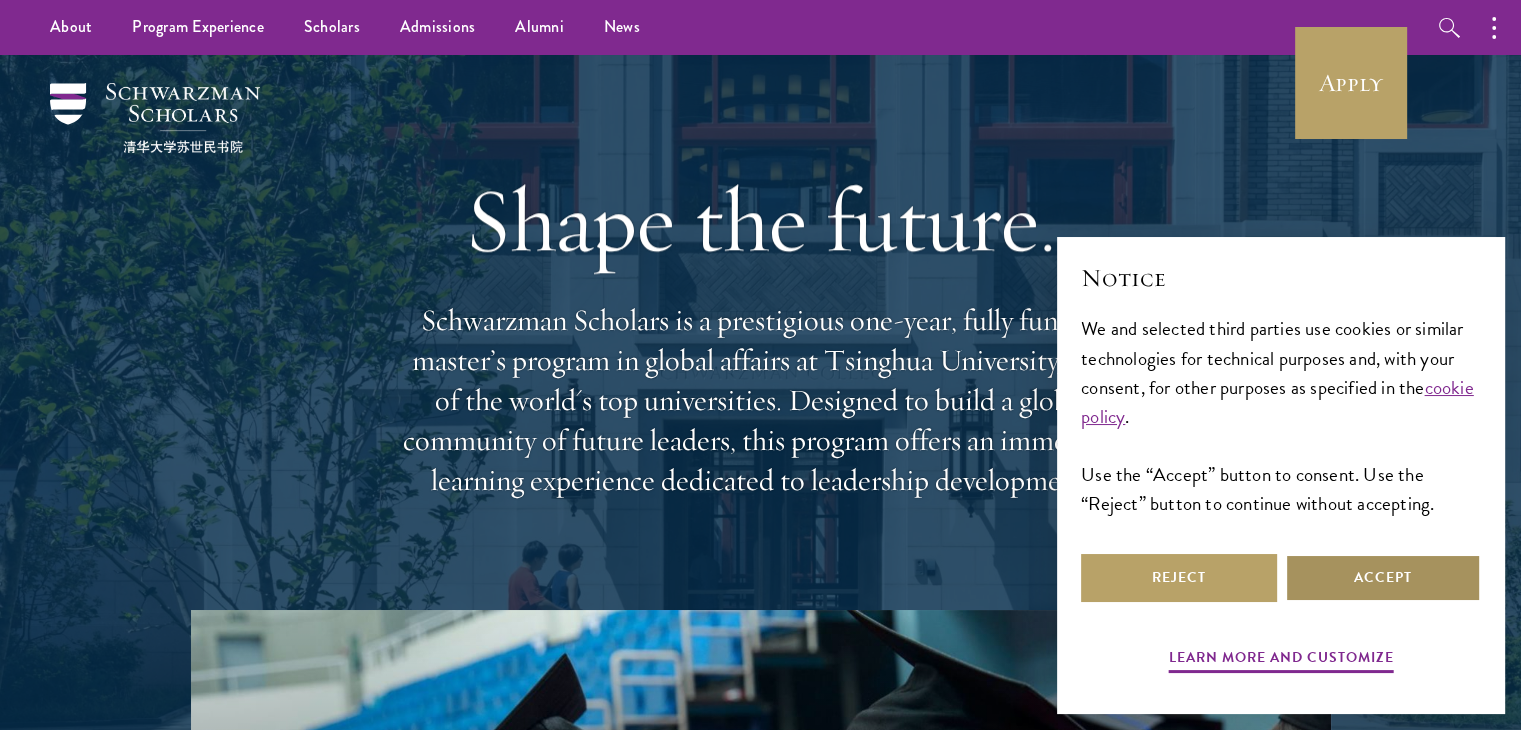 click on "Accept" at bounding box center (1383, 578) 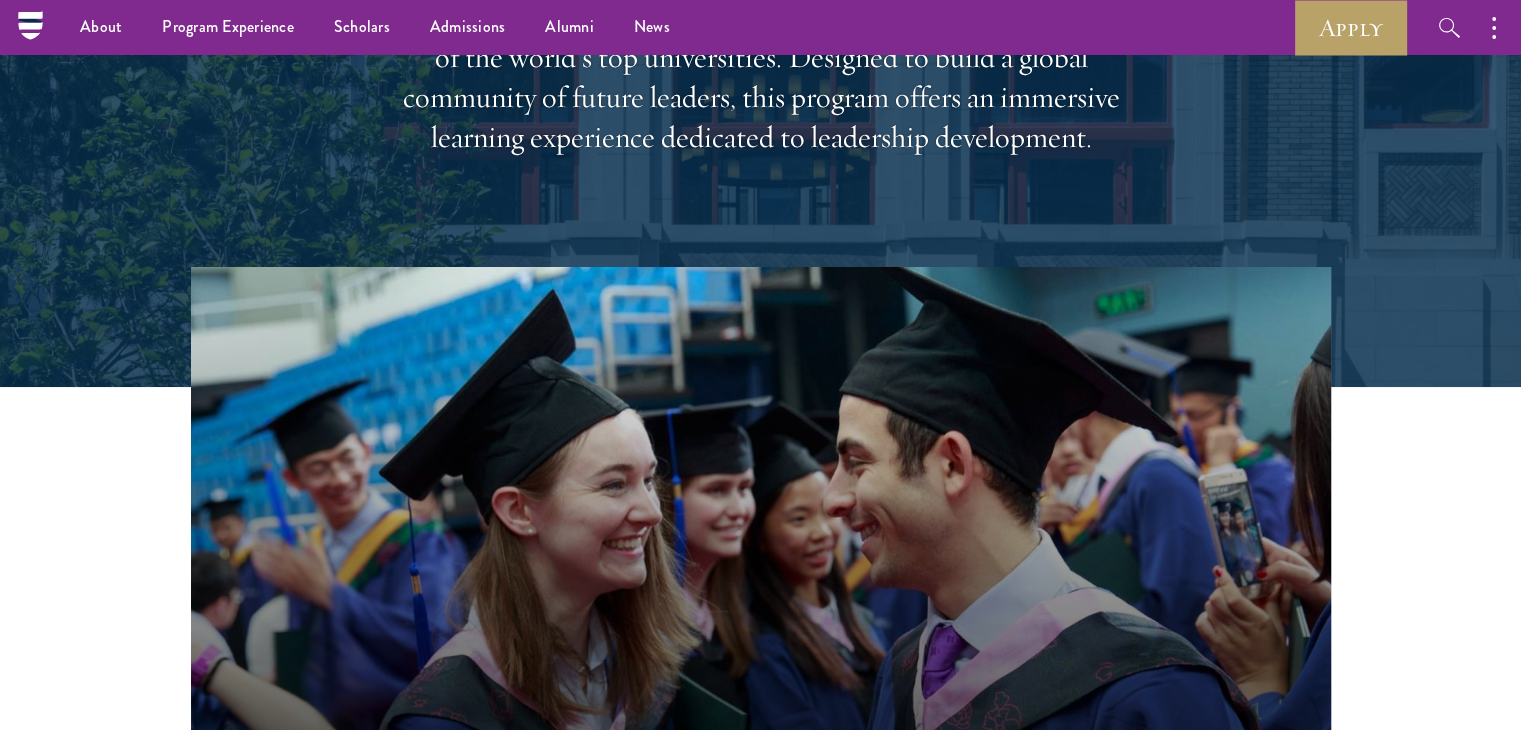 scroll, scrollTop: 0, scrollLeft: 0, axis: both 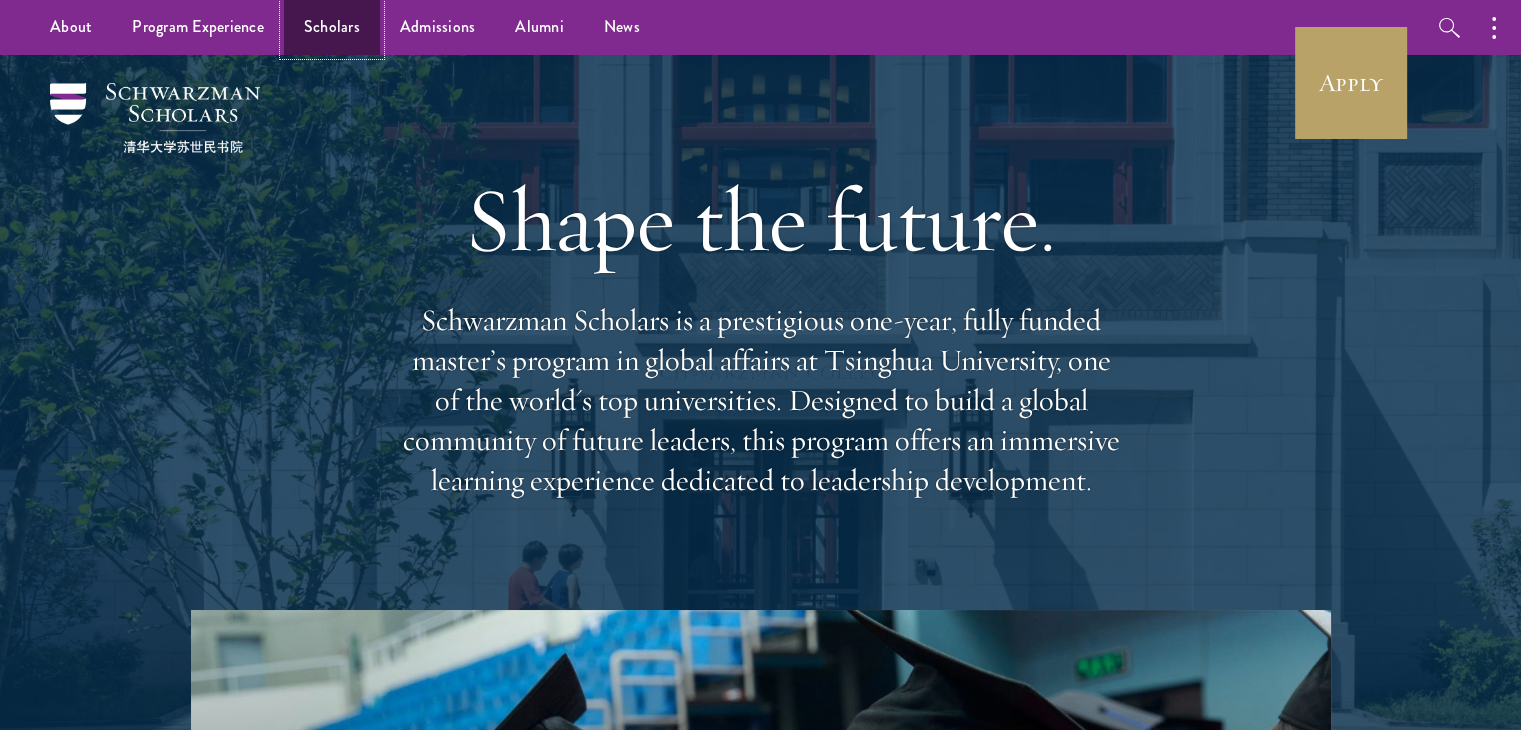 click on "Scholars" at bounding box center (332, 27) 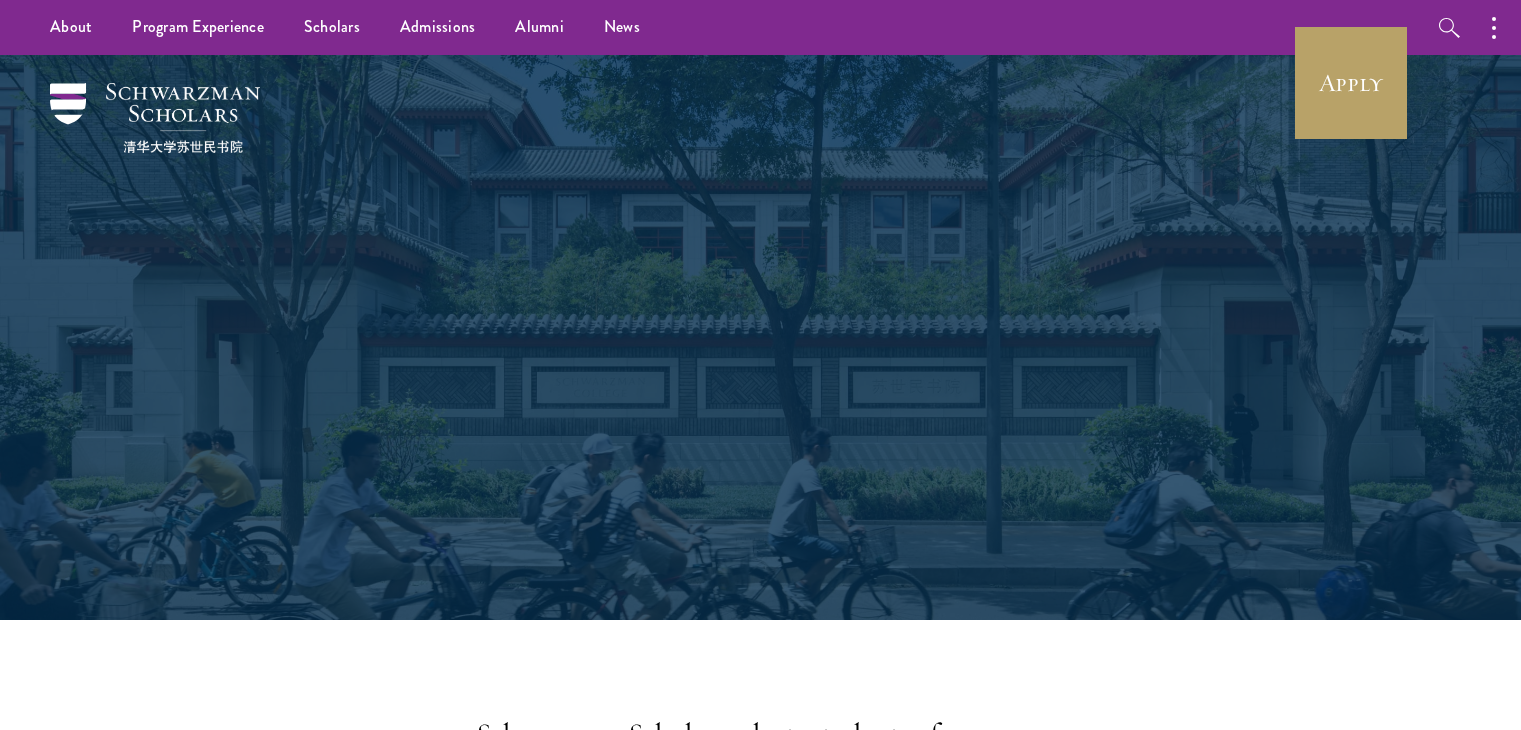 scroll, scrollTop: 0, scrollLeft: 0, axis: both 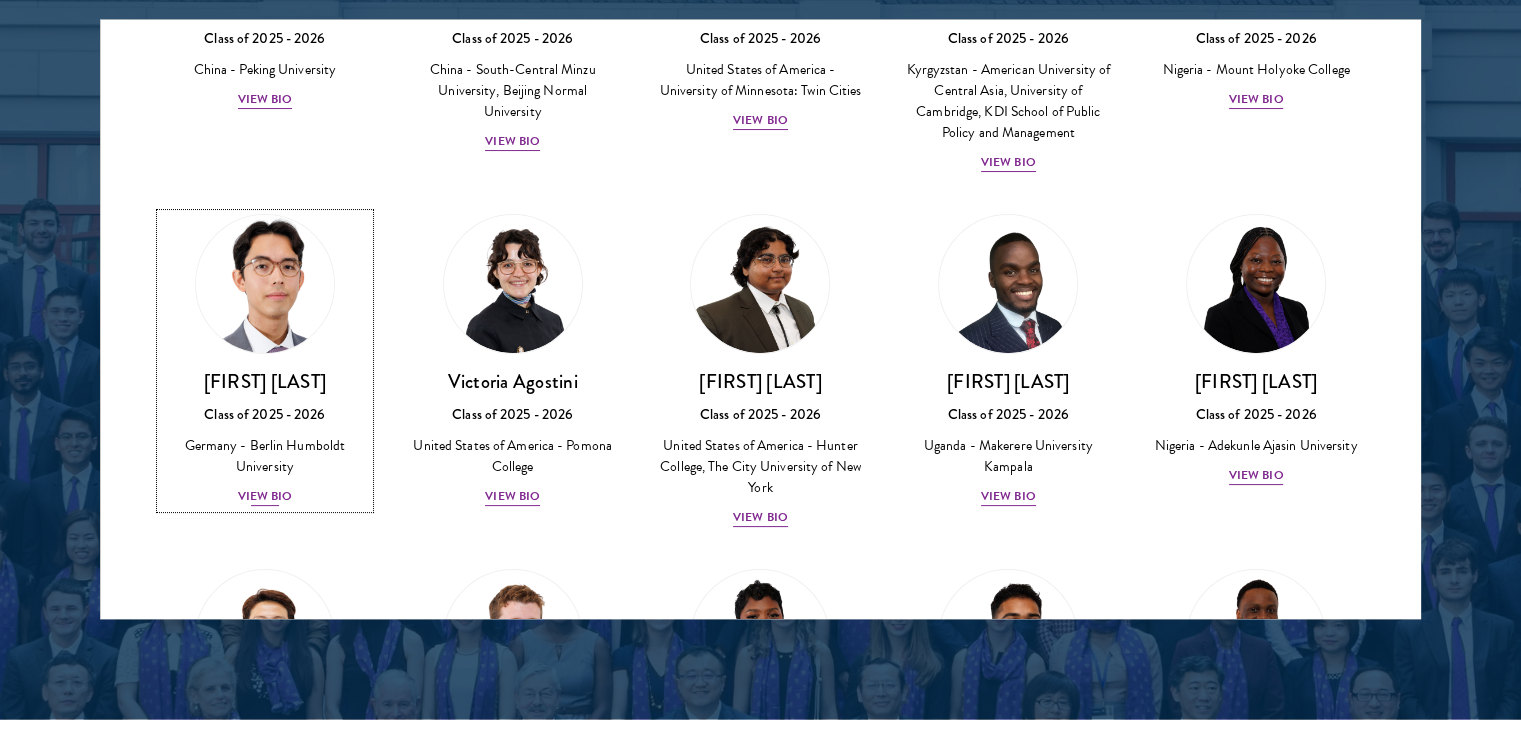 click on "View Bio" at bounding box center (265, 496) 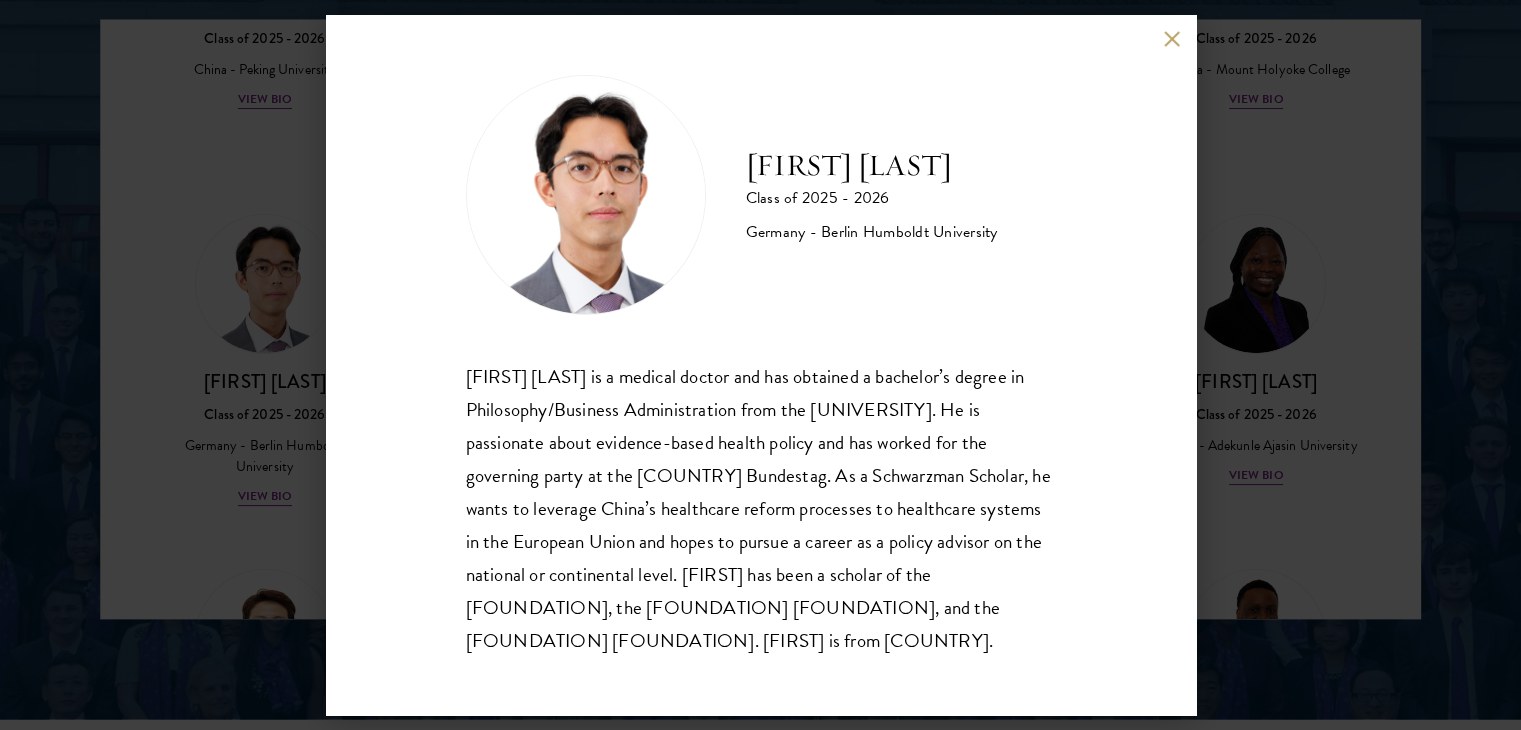 scroll, scrollTop: 35, scrollLeft: 0, axis: vertical 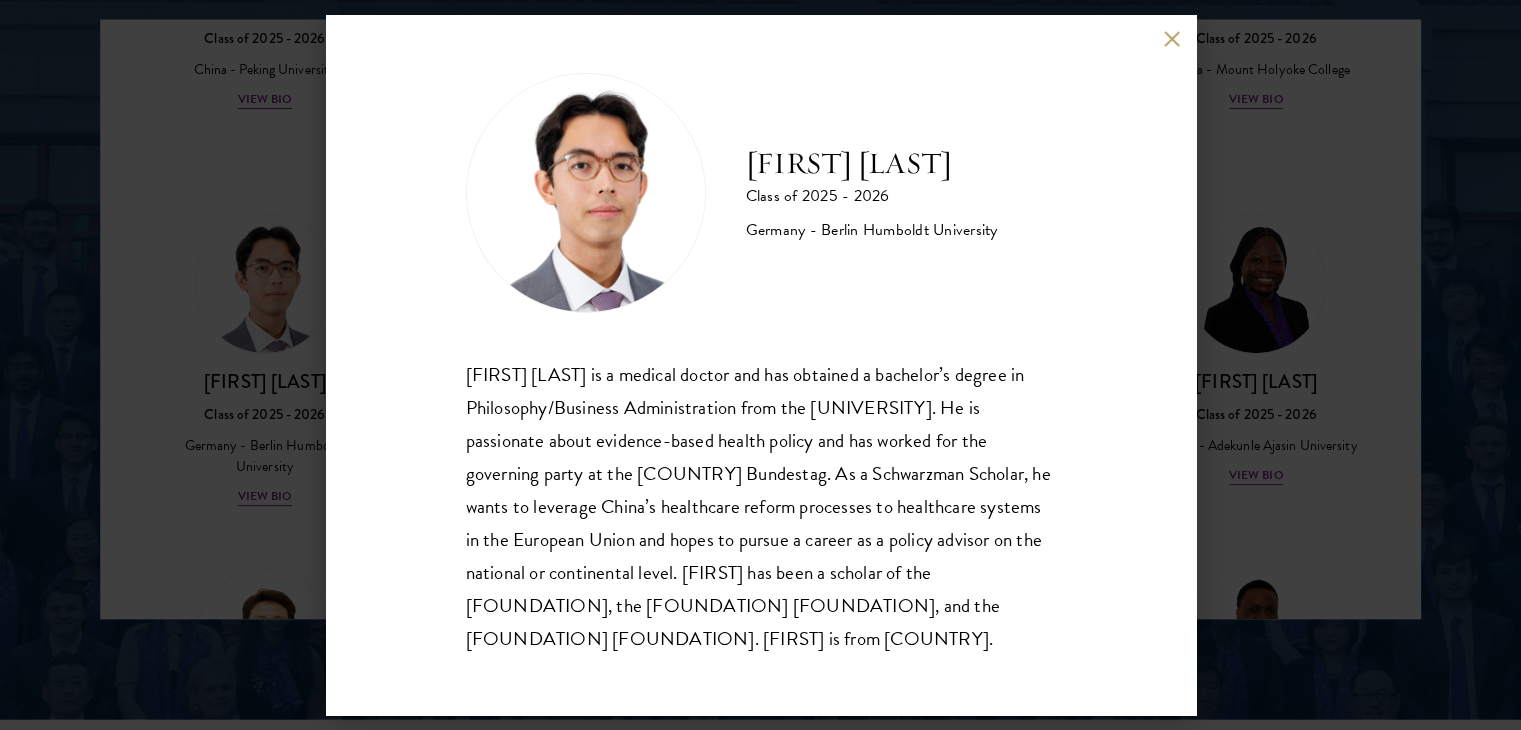click on "[FIRST] ([FIRST]) [LAST]
Class of 2025 - 2026
Germany - Berlin Humboldt University
[FIRST] is a medical doctor and has obtained a bachelor’s degree in Philosophy/Business Administration from the Humboldt University of Berlin. He is passionate about evidence-based health policy and has worked for the governing party at the German Bundestag. As a Schwarzman Scholar, he wants to leverage China’s healthcare reform processes to healthcare systems in the European Union and hopes to pursue a career as a policy advisor on the national or continental level. [FIRST] has been a scholar of the Konrad Adenauer Foundation, the German Foundation Integration DSI, and the German Academic Exchange Service. [FIRST] is from Germany." at bounding box center [760, 365] 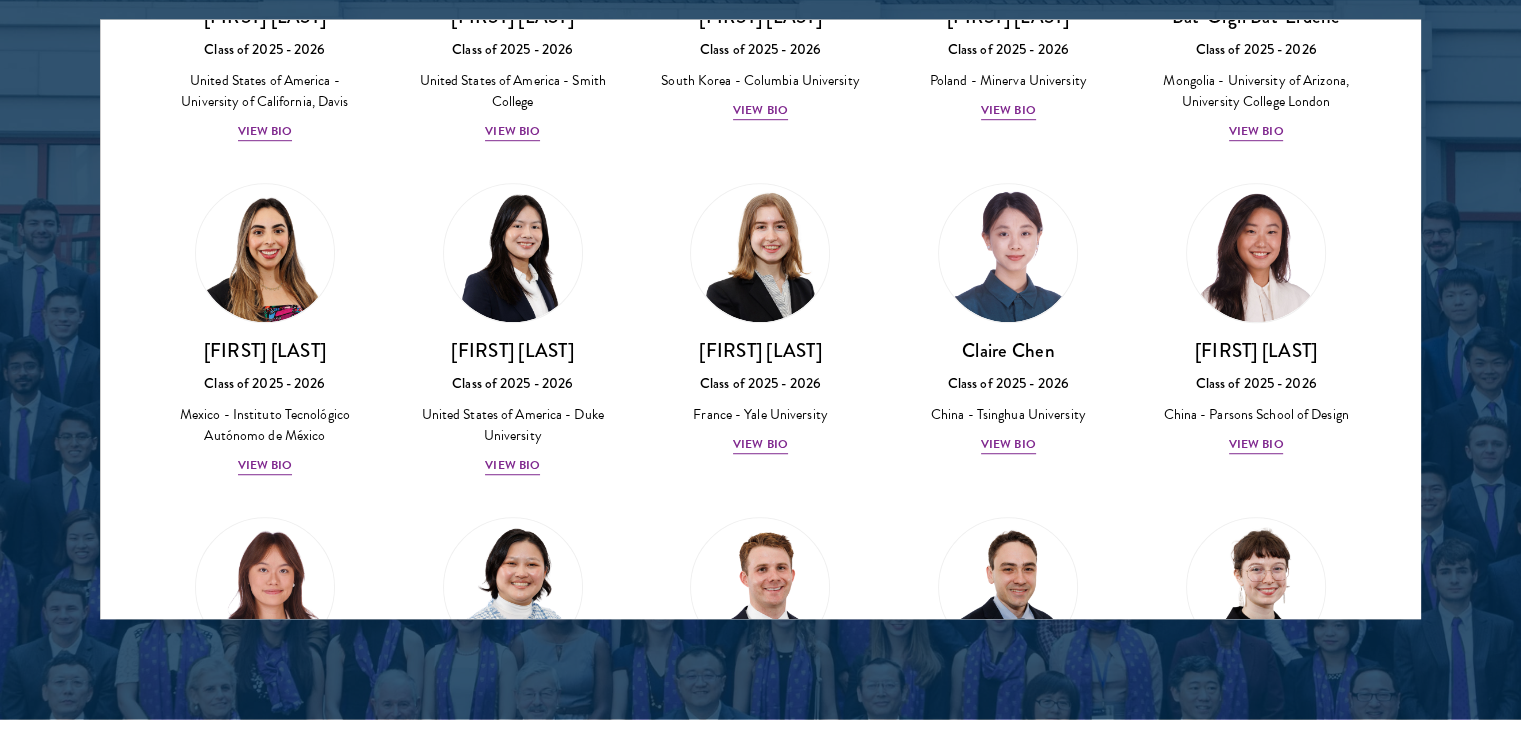 scroll, scrollTop: 1346, scrollLeft: 0, axis: vertical 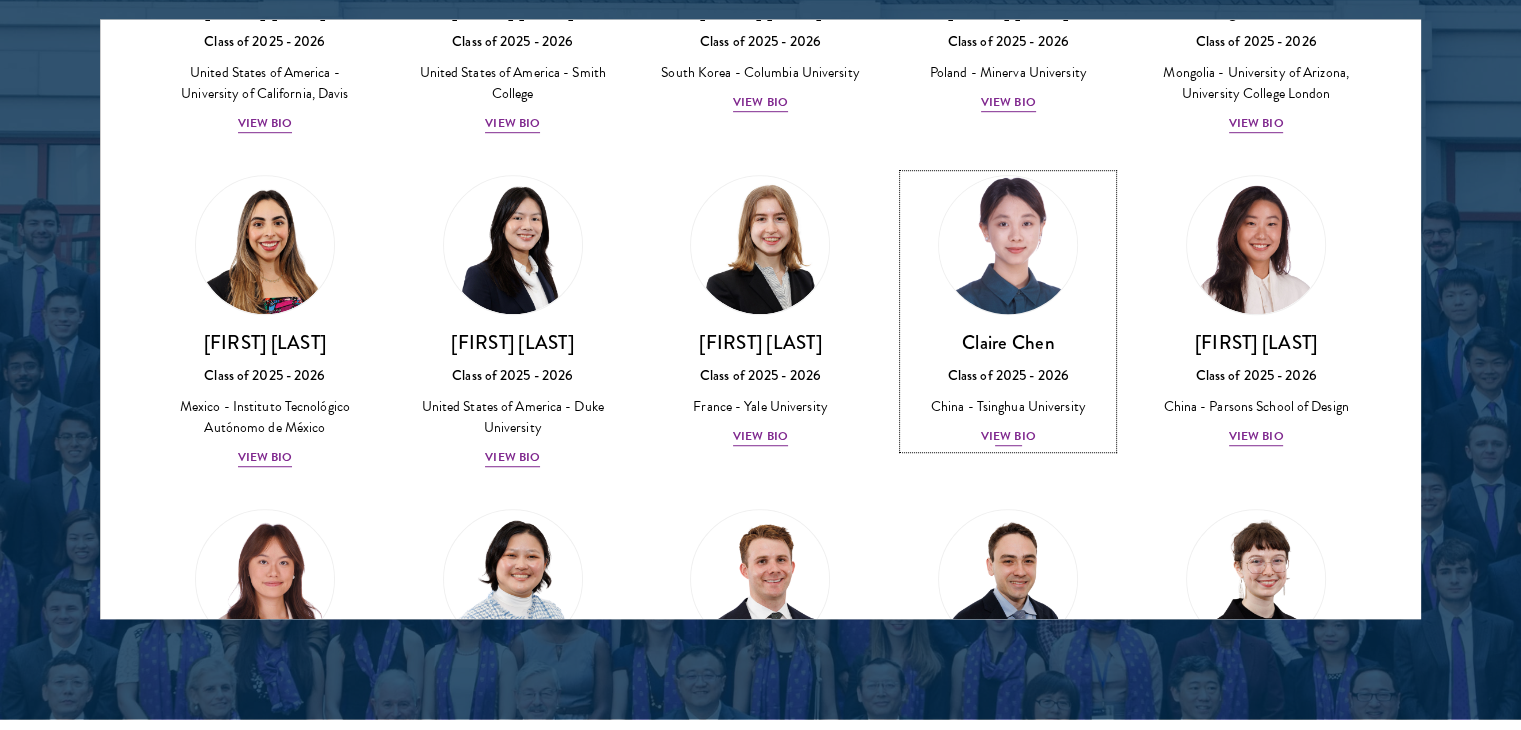 click on "Claire Chen" at bounding box center [1008, 342] 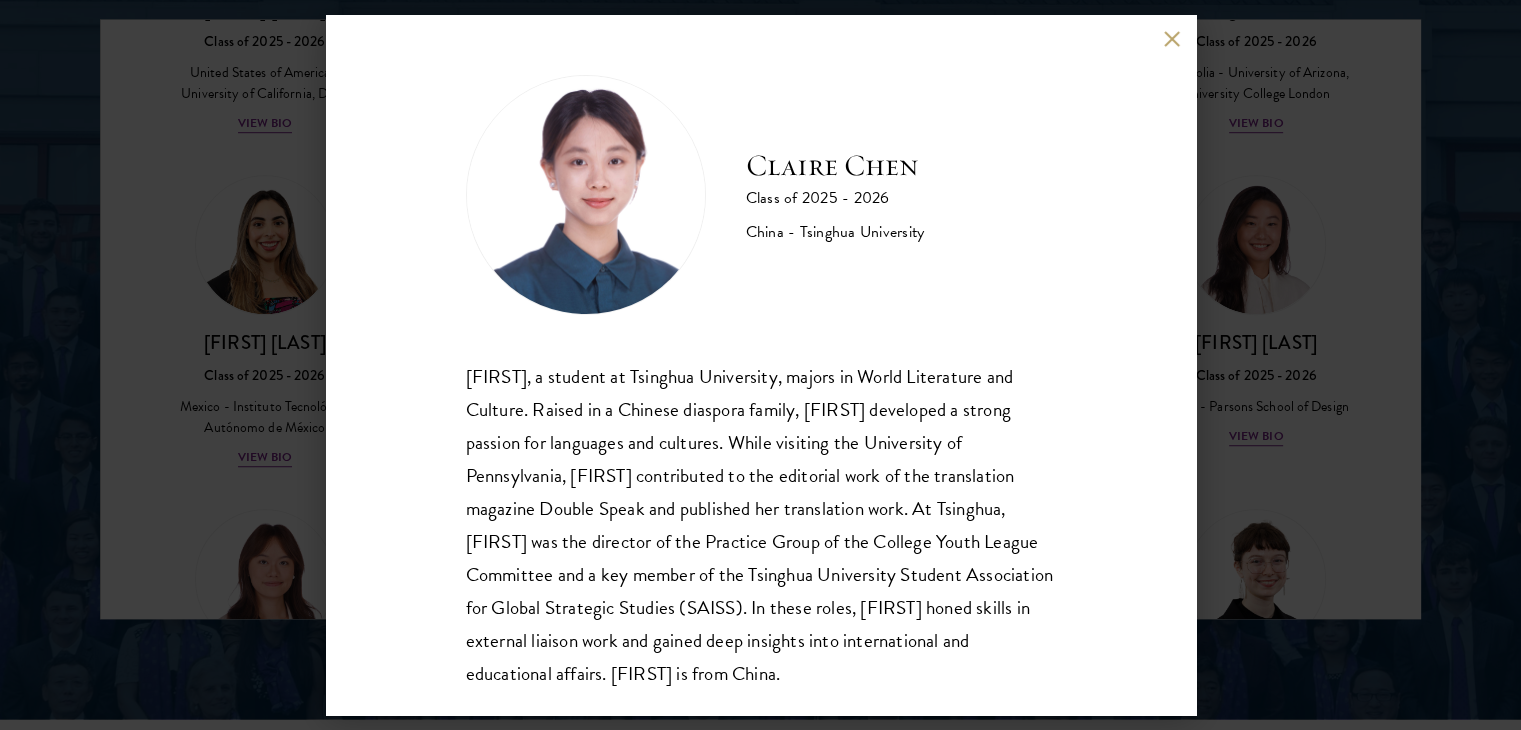 scroll, scrollTop: 35, scrollLeft: 0, axis: vertical 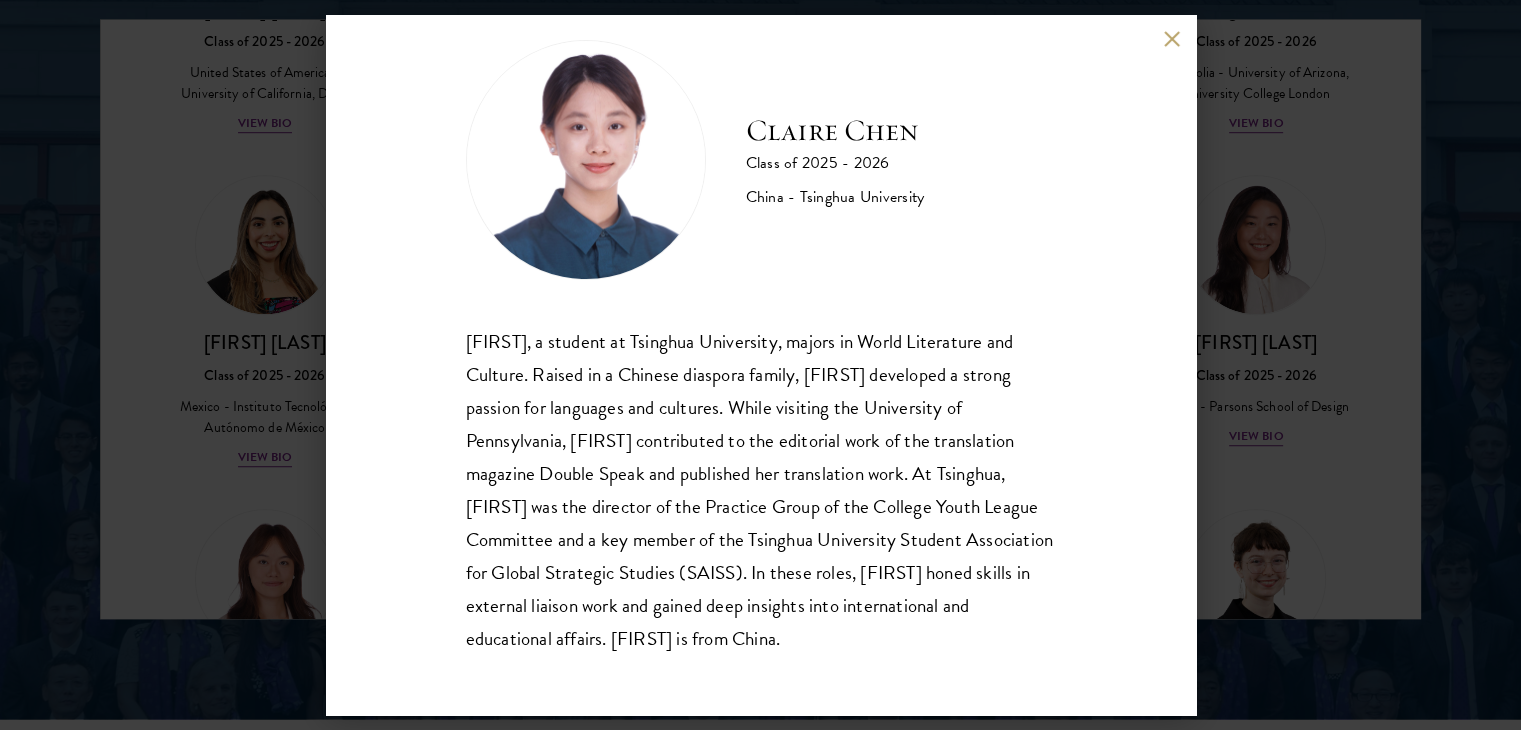 click on "[FIRST] [LAST]
Class of 2025 - 2026
China - Tsinghua University
[FIRST] ([FIRST]) [LAST], a student at Tsinghua University, majors in World Literature and Culture. Raised in a Chinese diaspora family, [FIRST] developed a strong passion for languages and cultures. While visiting the University of Pennsylvania, [FIRST] contributed to the editorial work of the translation magazine Double Speak and published her translation work. At Tsinghua, [FIRST] was the director of the Practice Group of the College Youth League Committee and a key member of the Tsinghua University Student Association for Global Strategic Studies (SAISS). In these roles, [FIRST] honed skills in external liaison work and gained deep insights into international and educational affairs. [FIRST] is from [COUNTRY]." at bounding box center [761, 365] 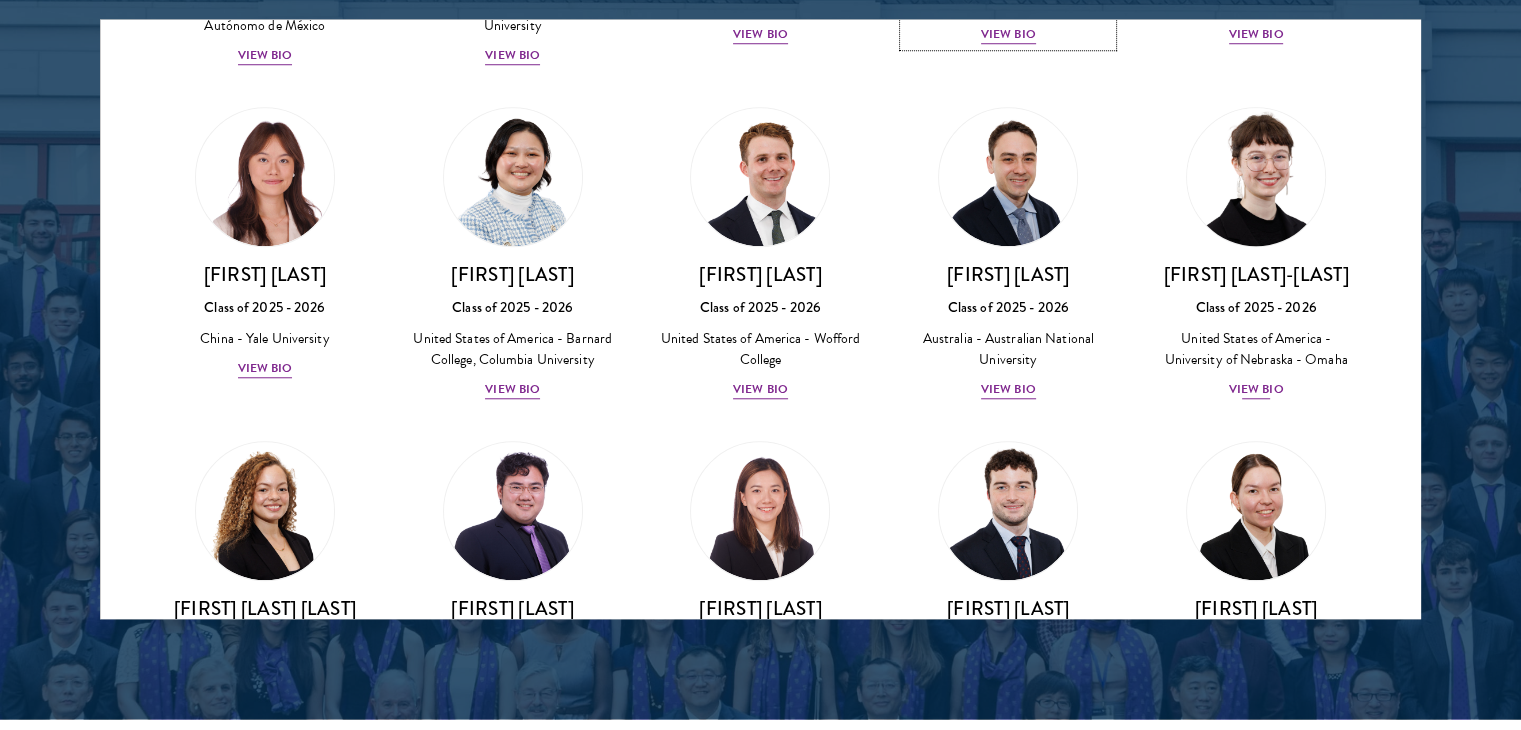 scroll, scrollTop: 1751, scrollLeft: 0, axis: vertical 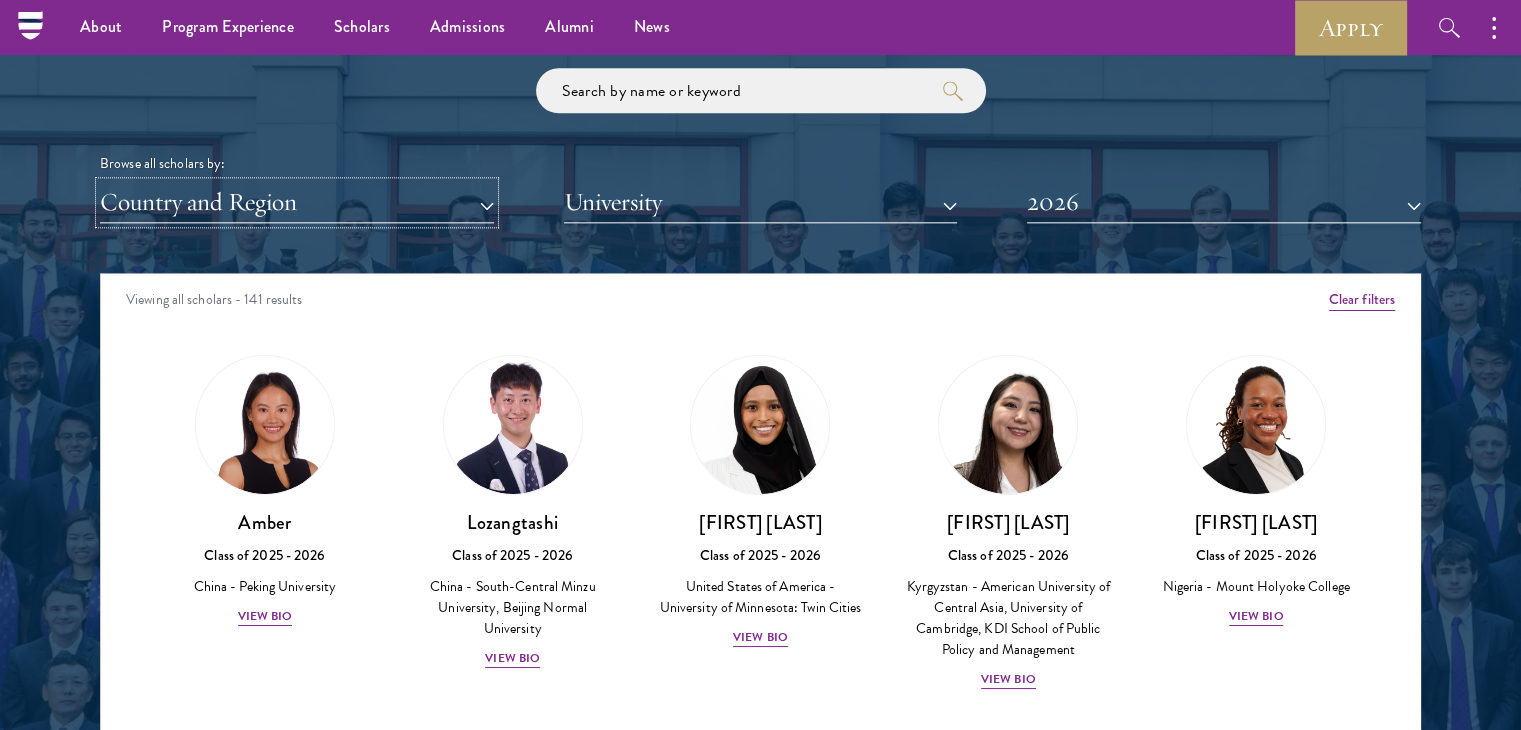 click on "Country and Region" at bounding box center [297, 202] 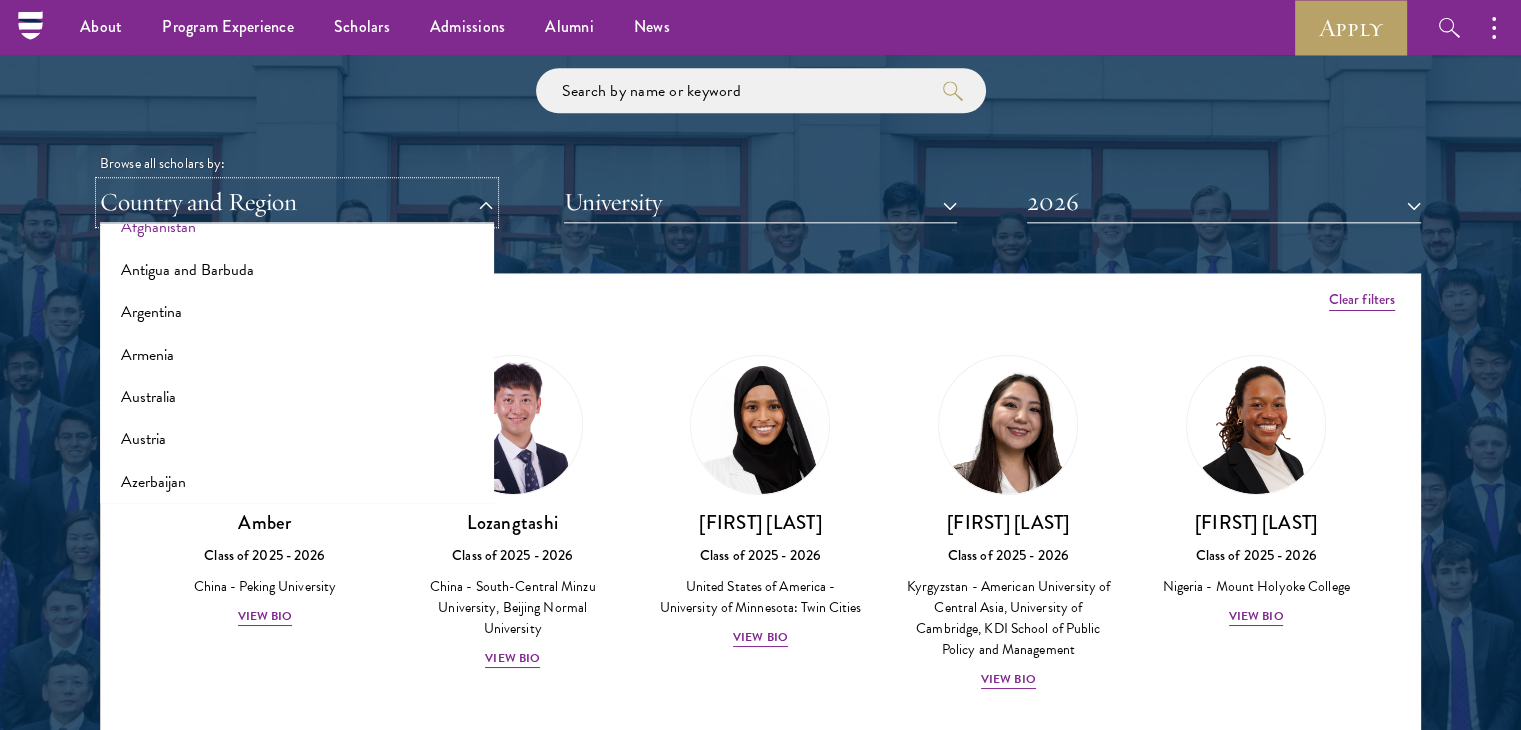 scroll, scrollTop: 76, scrollLeft: 0, axis: vertical 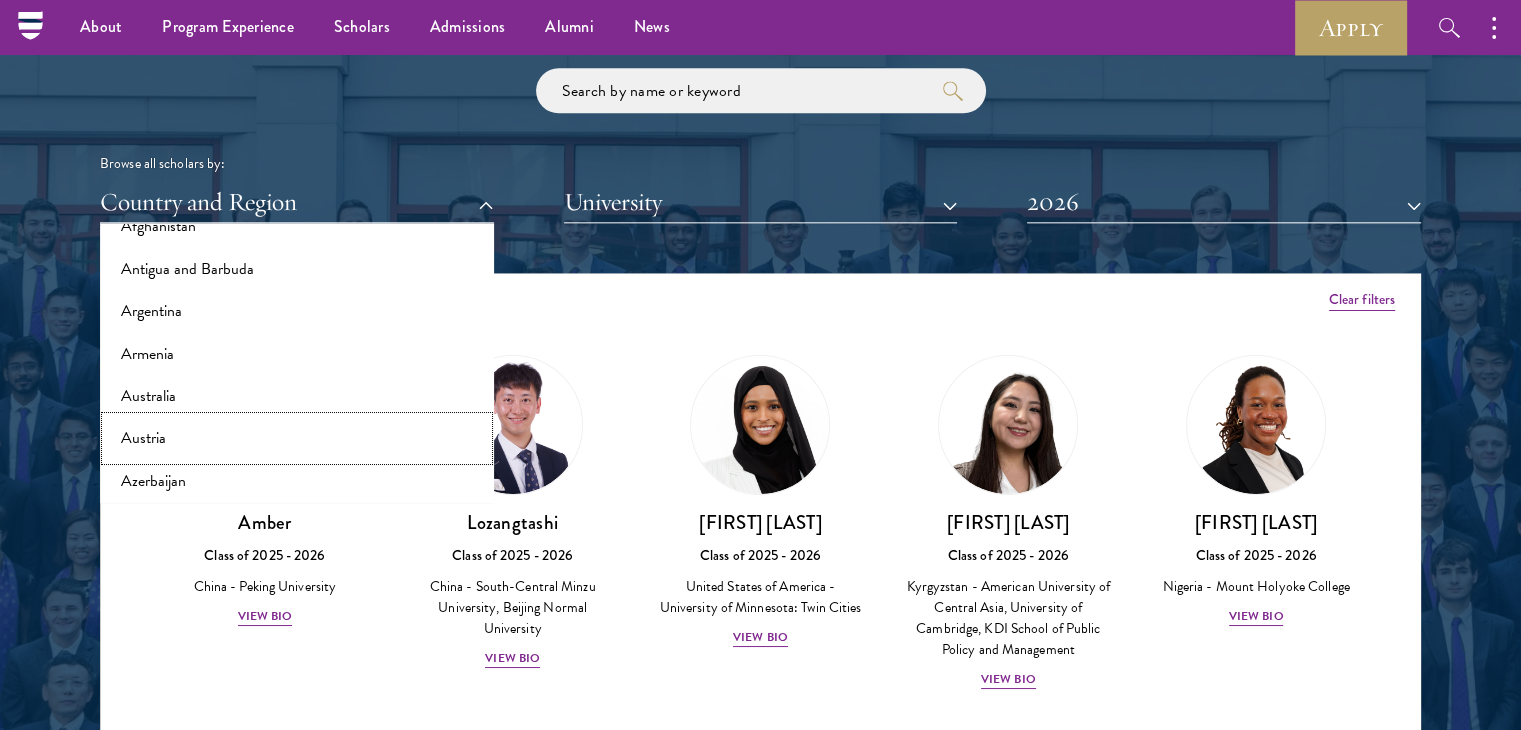 click on "Austria" at bounding box center (297, 438) 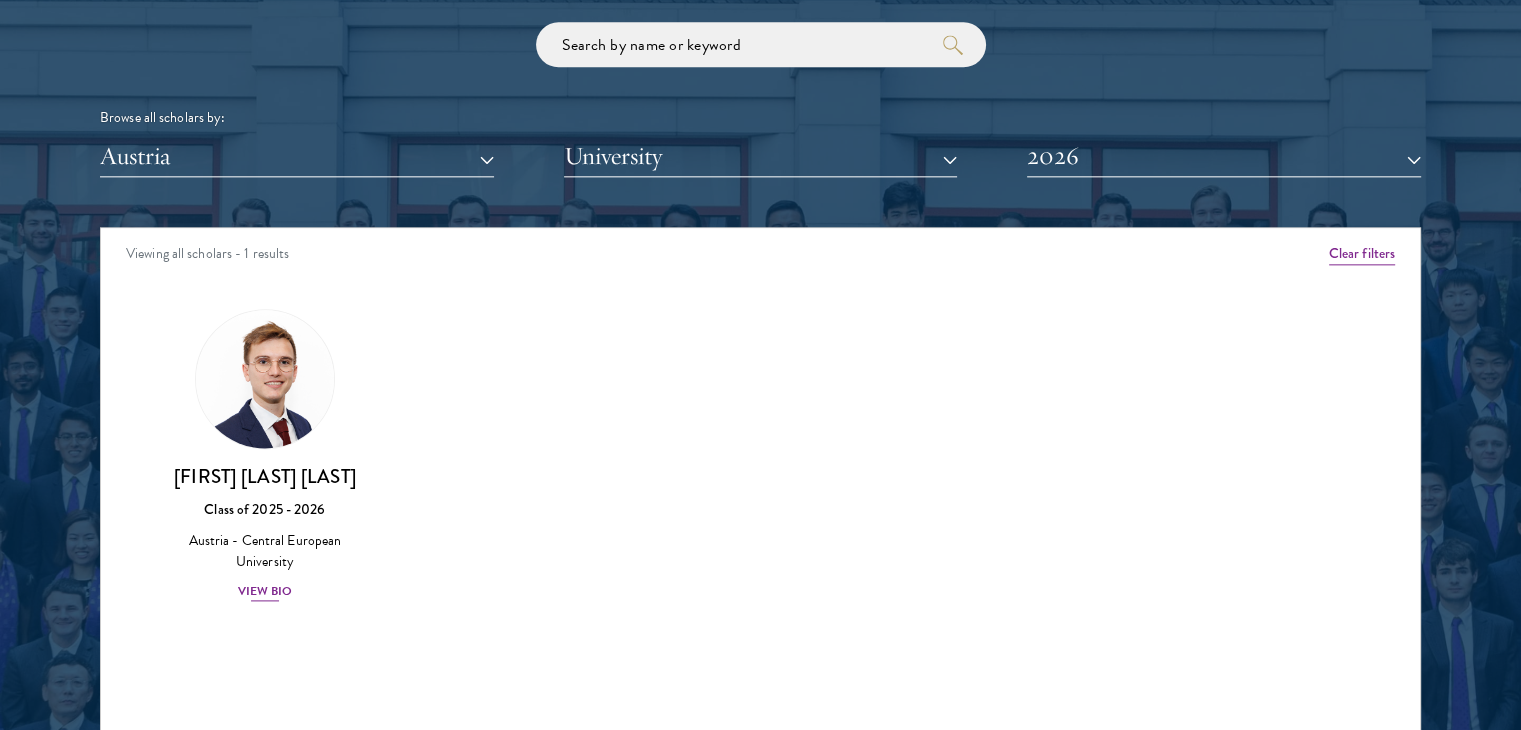 scroll, scrollTop: 2430, scrollLeft: 0, axis: vertical 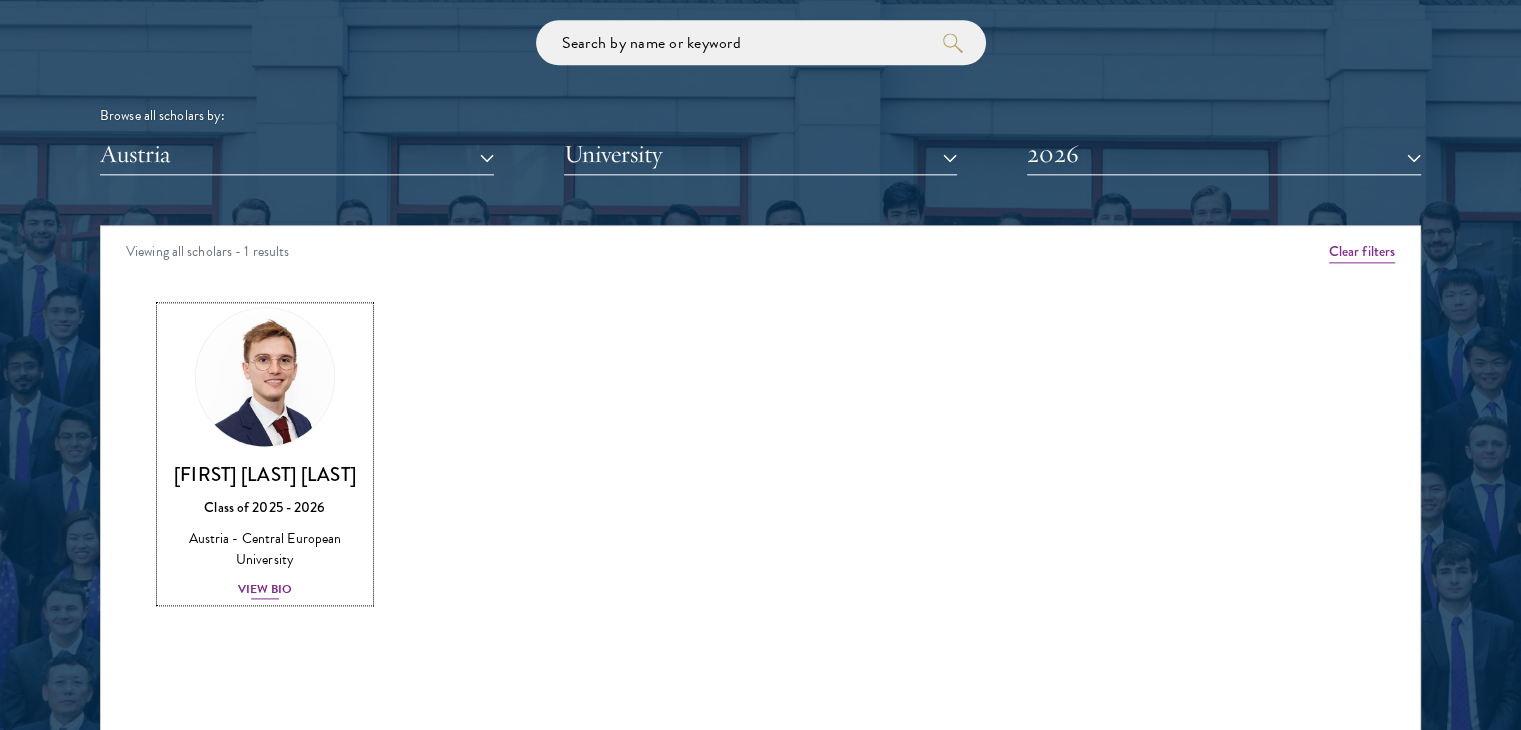 click on "[FIRST] [LAST] [LAST]" at bounding box center [265, 474] 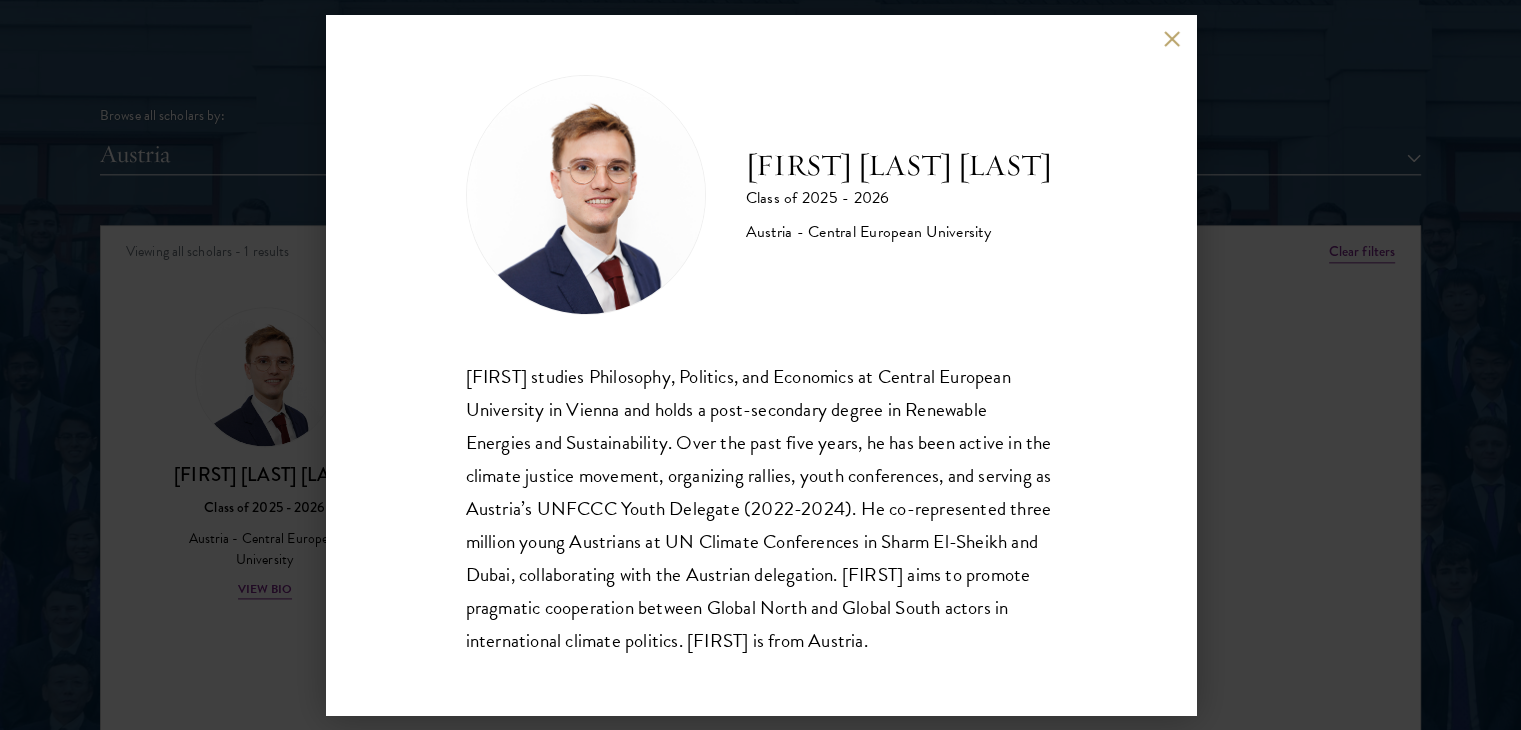 scroll, scrollTop: 2, scrollLeft: 0, axis: vertical 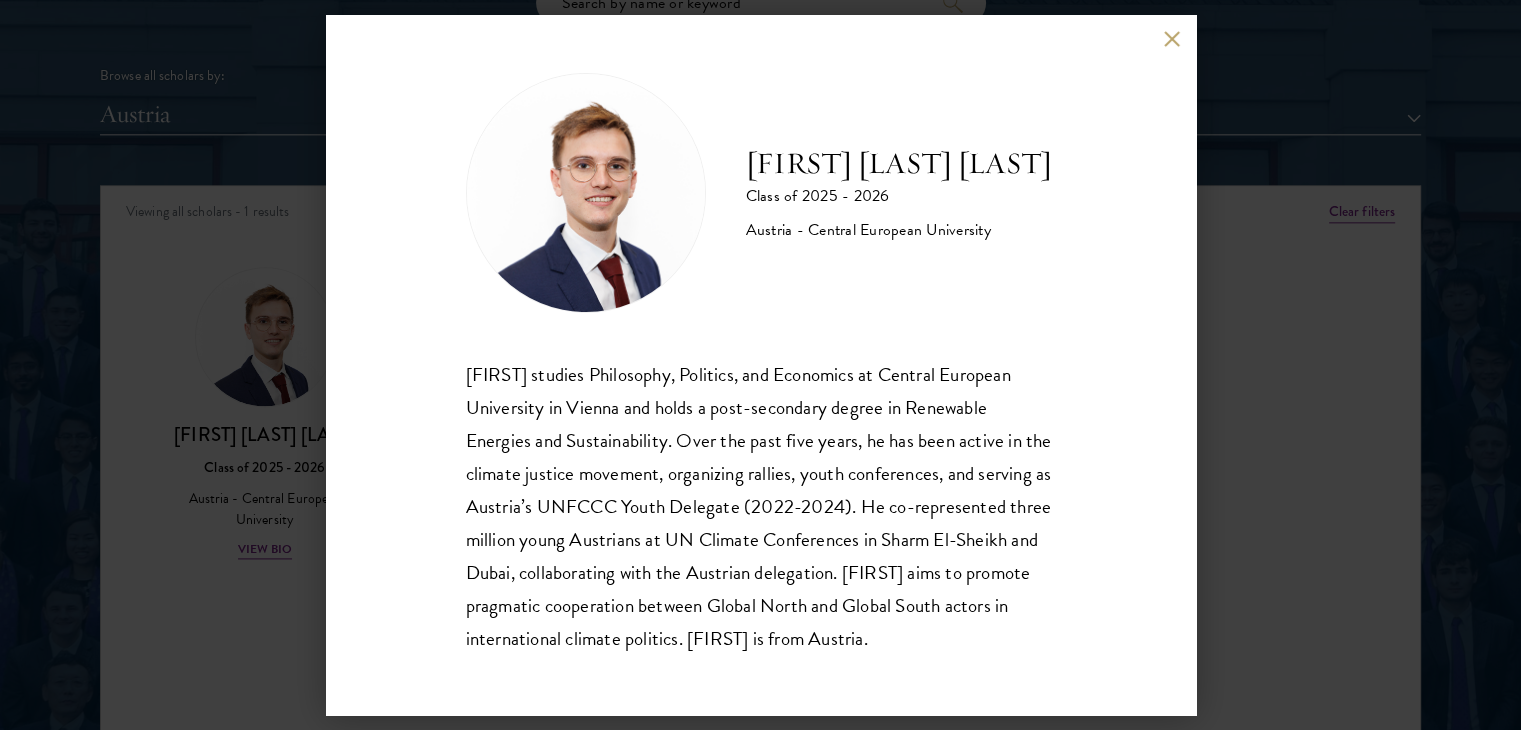 click on "[FIRST] [LAST]
Class of 2025 - 2026
Austria - Central European University
[FIRST] studies Philosophy, Politics, and Economics at Central European University in Vienna and holds a post-secondary degree in Renewable Energies and Sustainability. Over the past five years, he has been active in the climate justice movement, organizing rallies, youth conferences, and serving as Austria’s UNFCCC Youth Delegate (2022-2024). He co-represented three million young Austrians at UN Climate Conferences in Sharm El-Sheikh and Dubai, collaborating with the Austrian delegation. [FIRST] aims to promote pragmatic cooperation between Global North and Global South actors in international climate politics. [FIRST] is from Austria." at bounding box center [760, 365] 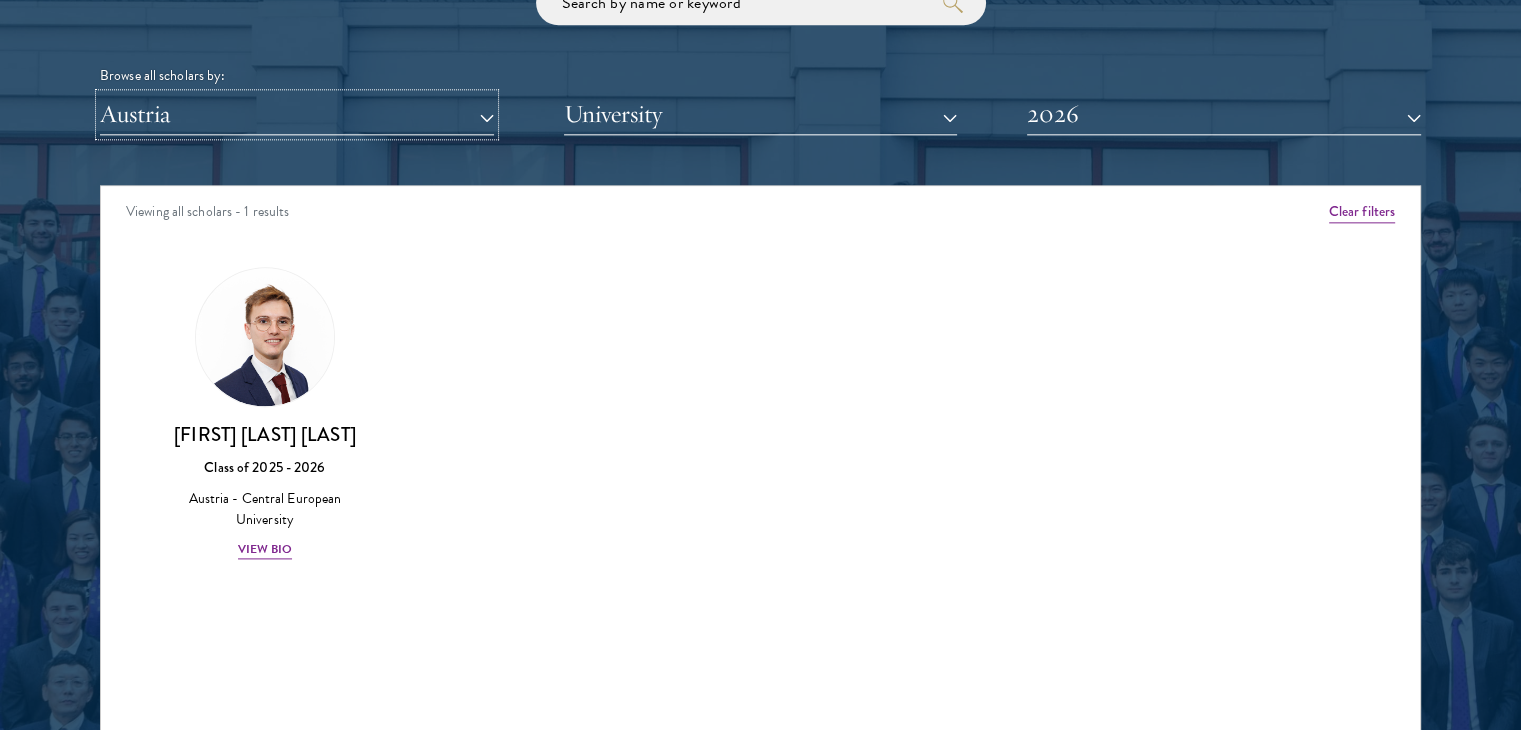 click on "Austria" at bounding box center (297, 114) 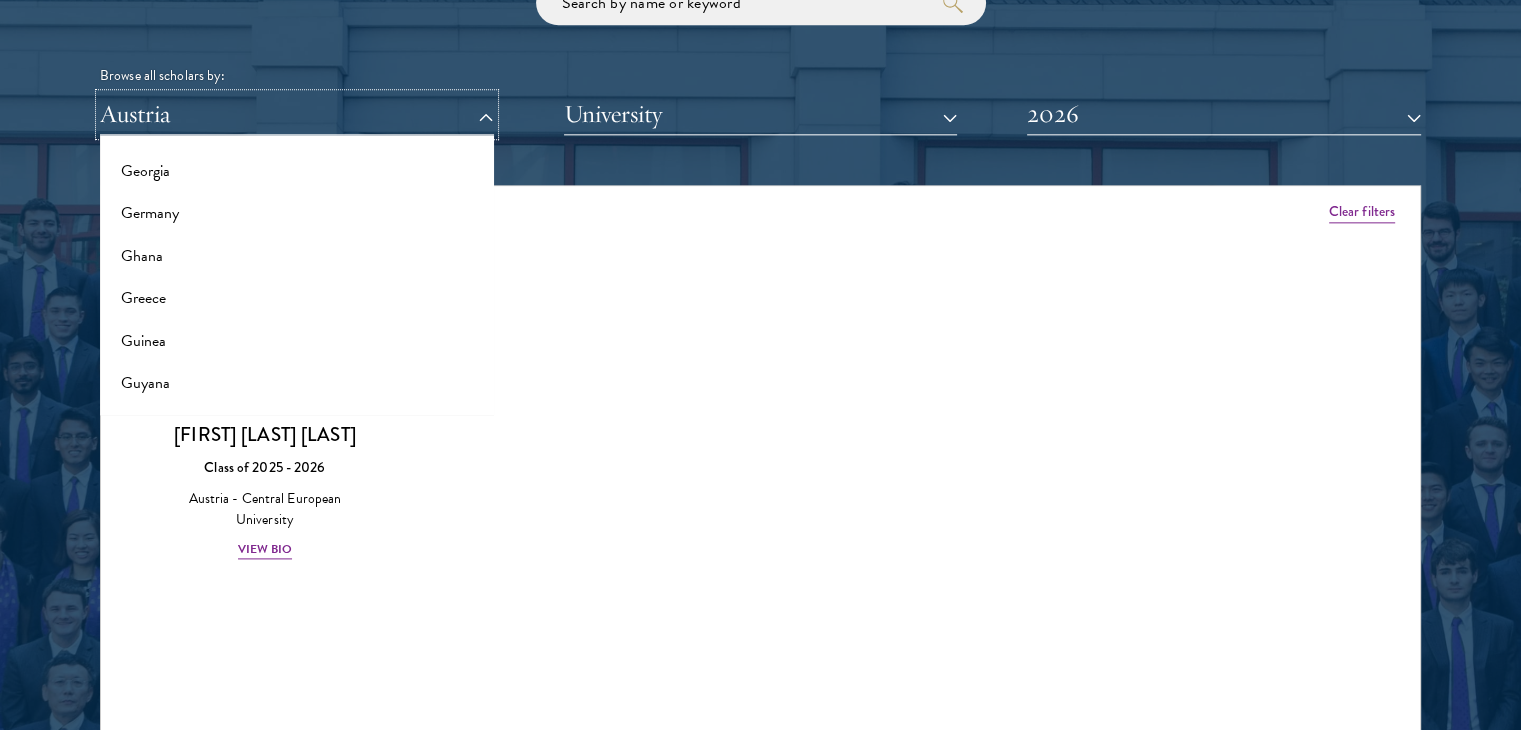 scroll, scrollTop: 1204, scrollLeft: 0, axis: vertical 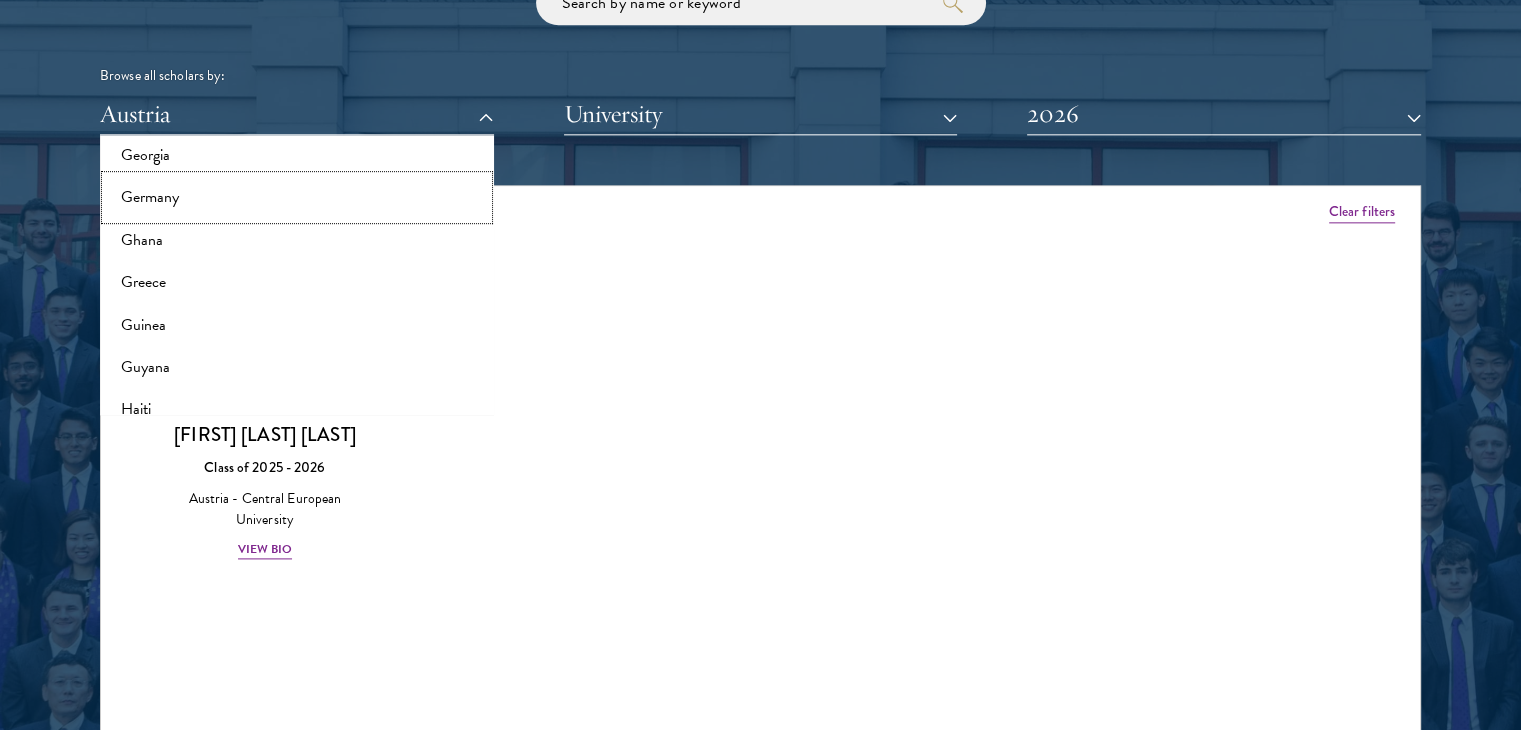 click on "Germany" at bounding box center (297, 197) 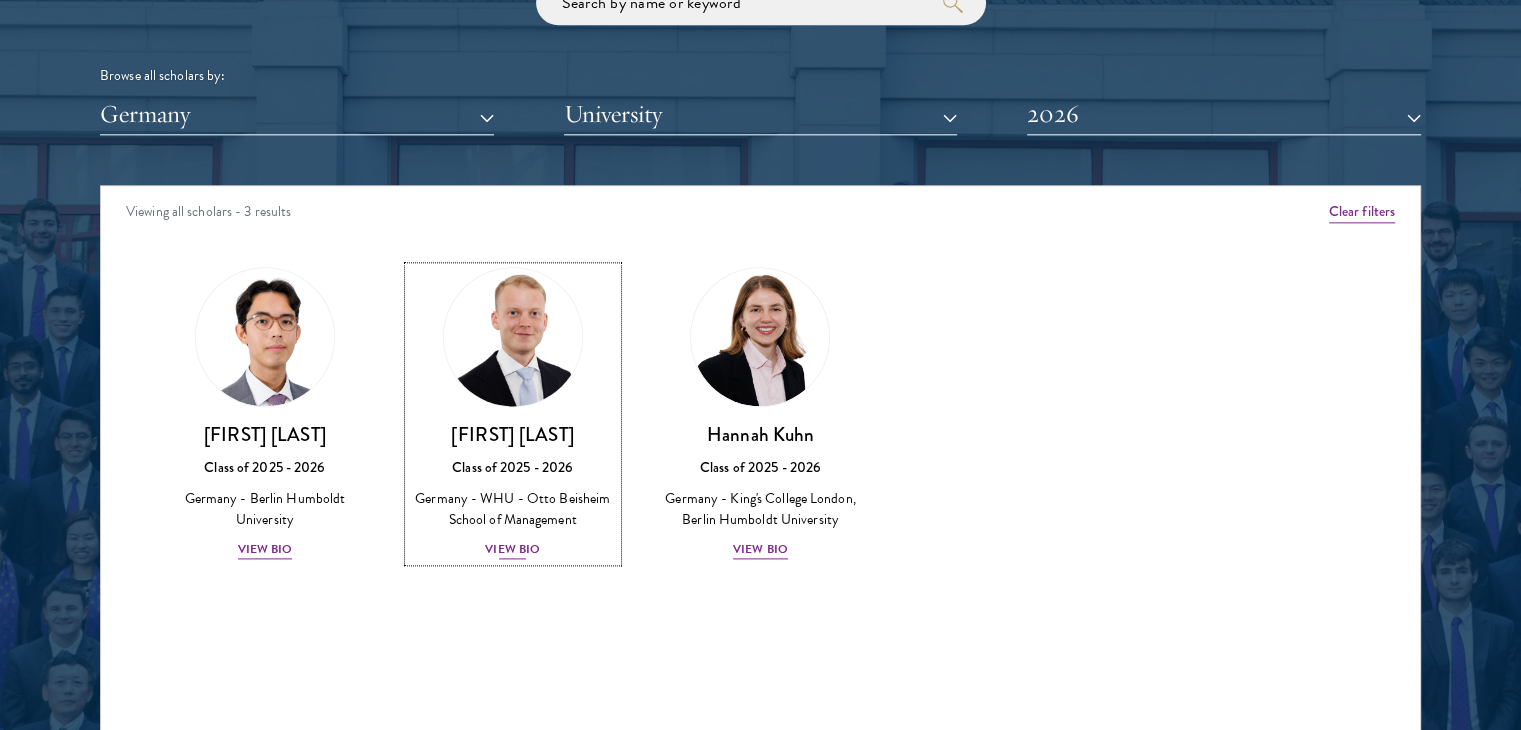 click on "[FIRST] [LAST]" at bounding box center (513, 434) 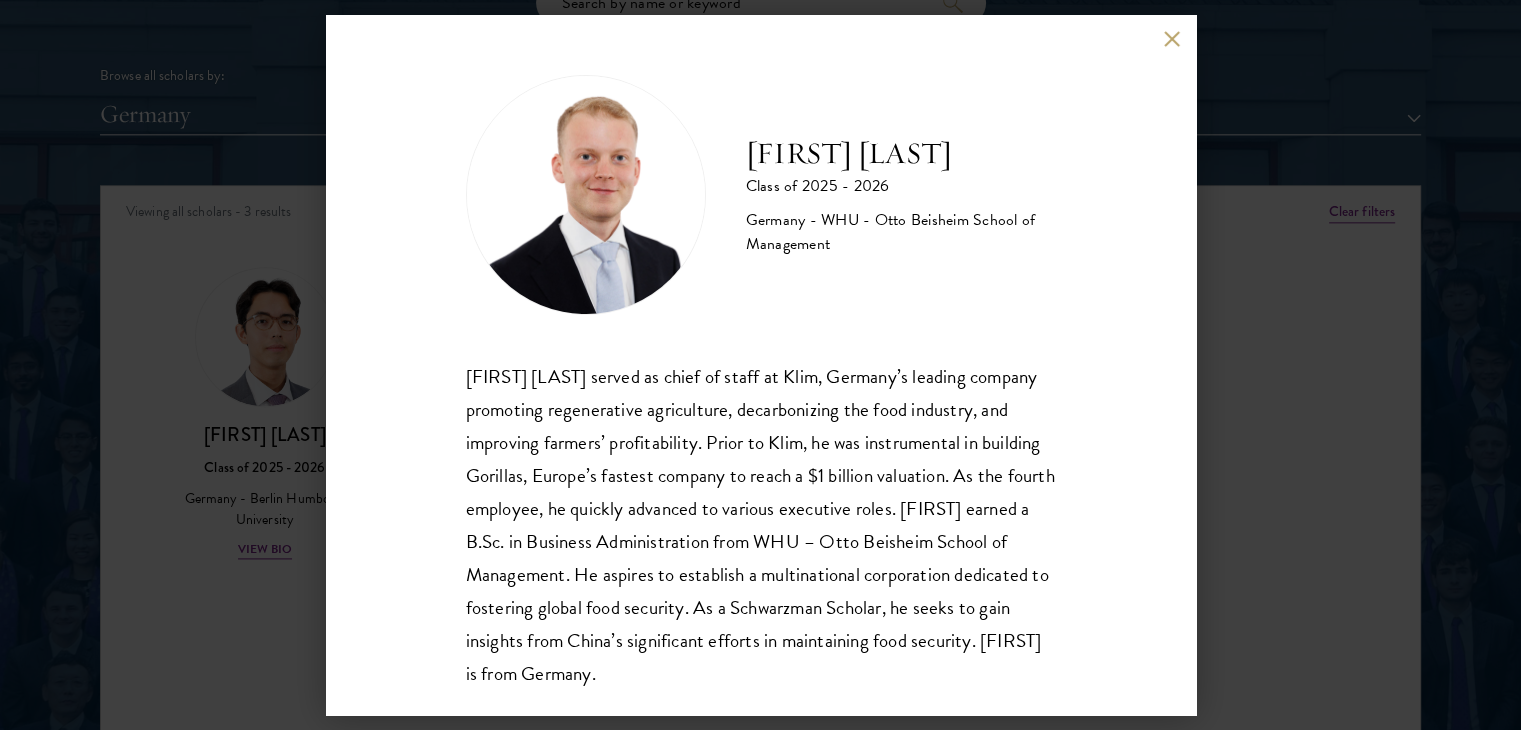 scroll, scrollTop: 35, scrollLeft: 0, axis: vertical 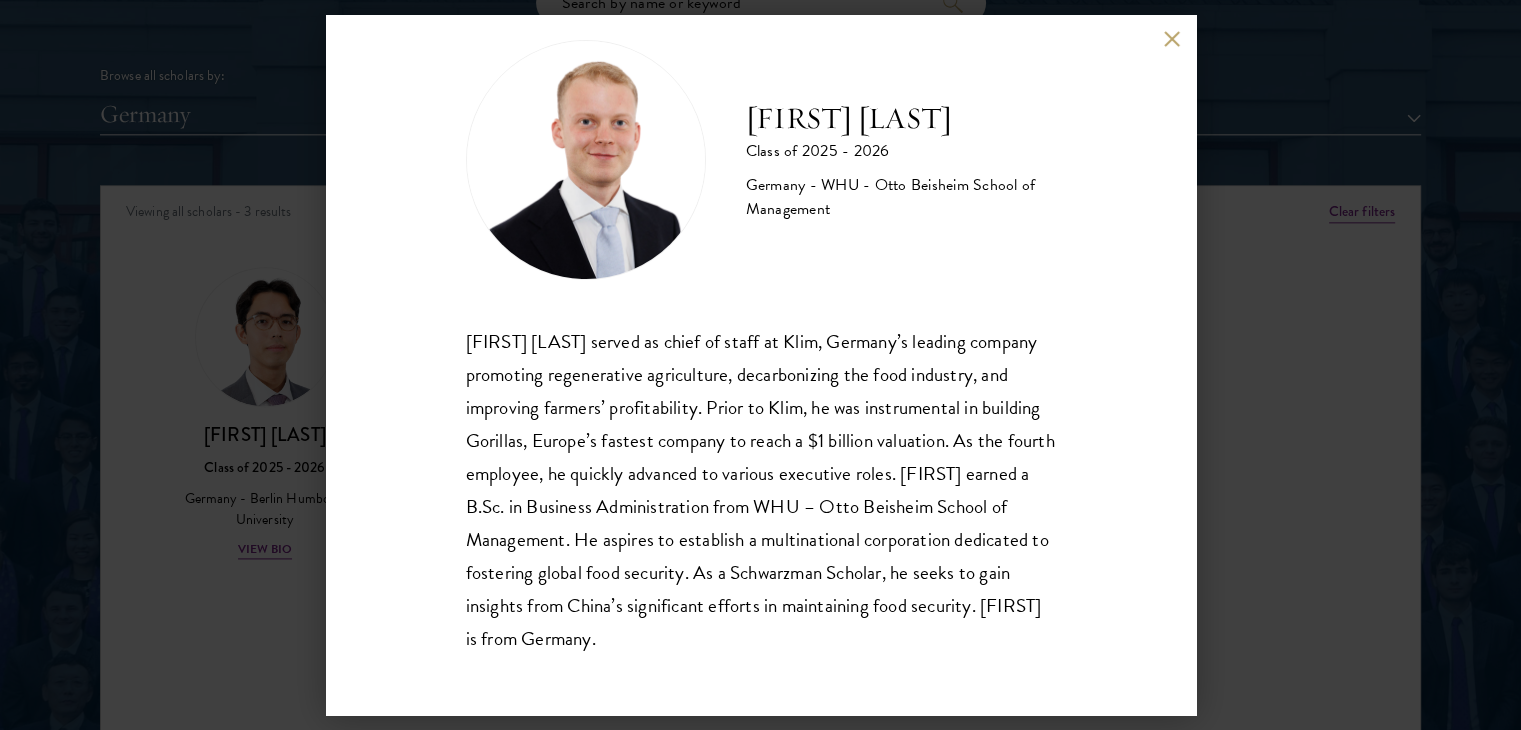click on "[FIRST] [LAST] served as chief of staff at Klim, [COUNTRY]’s leading company promoting regenerative agriculture, decarbonizing the food industry, and improving farmers’ profitability. Prior to Klim, he was instrumental in building Gorillas, Europe’s fastest company to reach a $1 billion valuation. As the fourth employee, he quickly advanced to various executive roles. [FIRST] earned a B.Sc. in Business Administration from WHU – Otto Beisheim School of Management. He aspires to establish a multinational corporation dedicated to fostering global food security. As a Schwarzman Scholar, he seeks to gain insights from China’s significant efforts in maintaining food security. [FIRST] is from [COUNTRY]." at bounding box center (760, 365) 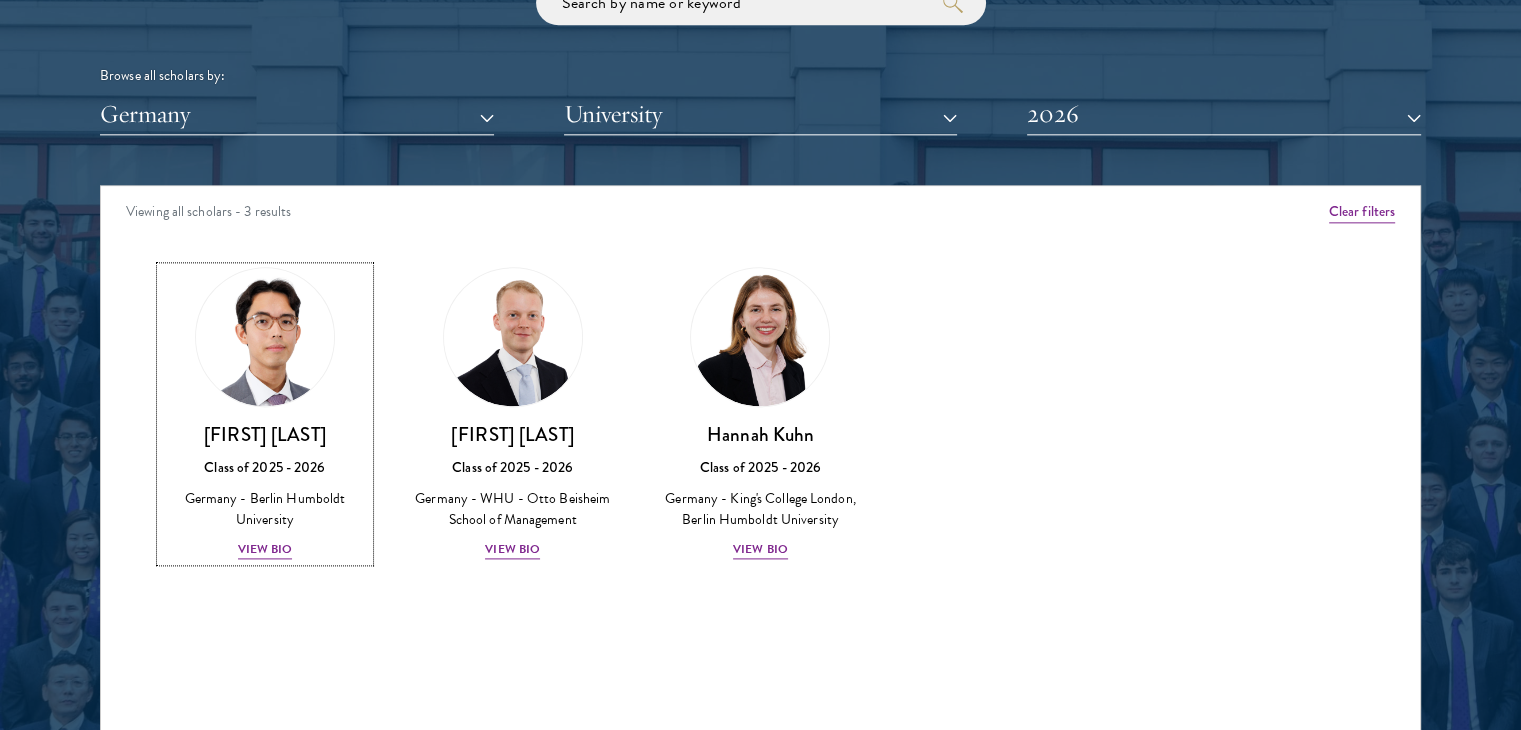 click on "Class of 2025 - 2026" at bounding box center [265, 467] 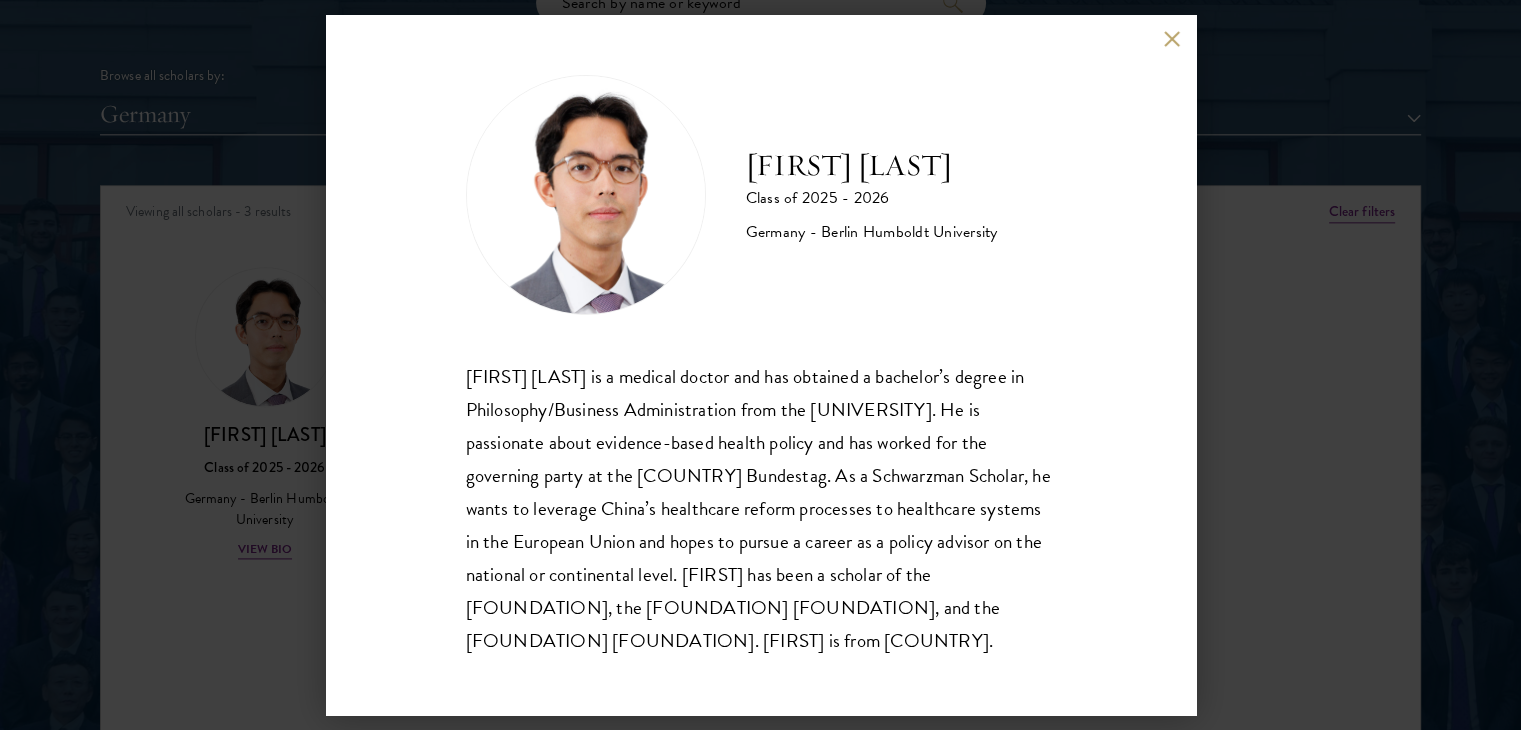 click on "[FIRST] ([FIRST]) [LAST]
Class of 2025 - 2026
Germany - Berlin Humboldt University
[FIRST] is a medical doctor and has obtained a bachelor’s degree in Philosophy/Business Administration from the Humboldt University of Berlin. He is passionate about evidence-based health policy and has worked for the governing party at the German Bundestag. As a Schwarzman Scholar, he wants to leverage China’s healthcare reform processes to healthcare systems in the European Union and hopes to pursue a career as a policy advisor on the national or continental level. [FIRST] has been a scholar of the Konrad Adenauer Foundation, the German Foundation Integration DSI, and the German Academic Exchange Service. [FIRST] is from Germany." at bounding box center [760, 365] 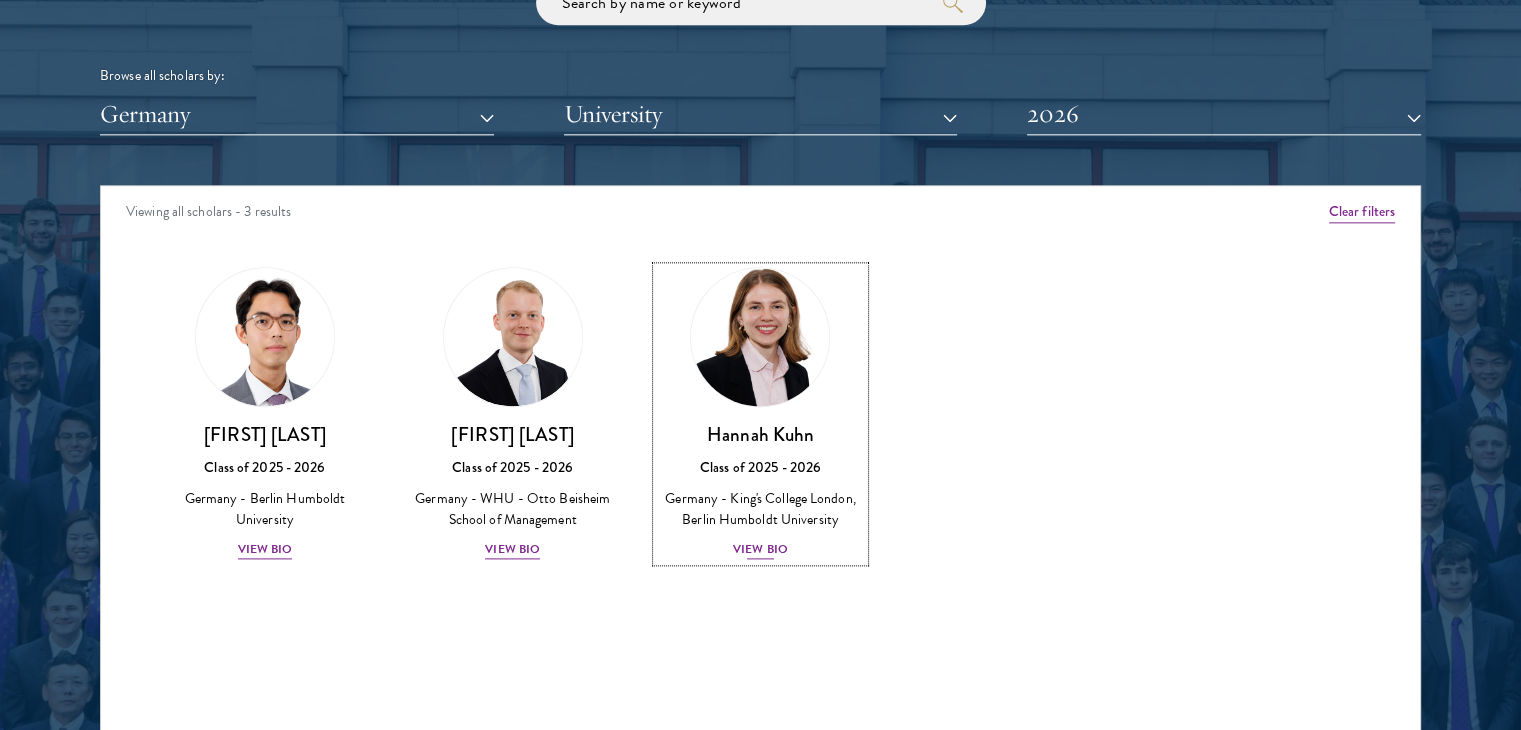 click on "Hannah Kuhn" at bounding box center [761, 434] 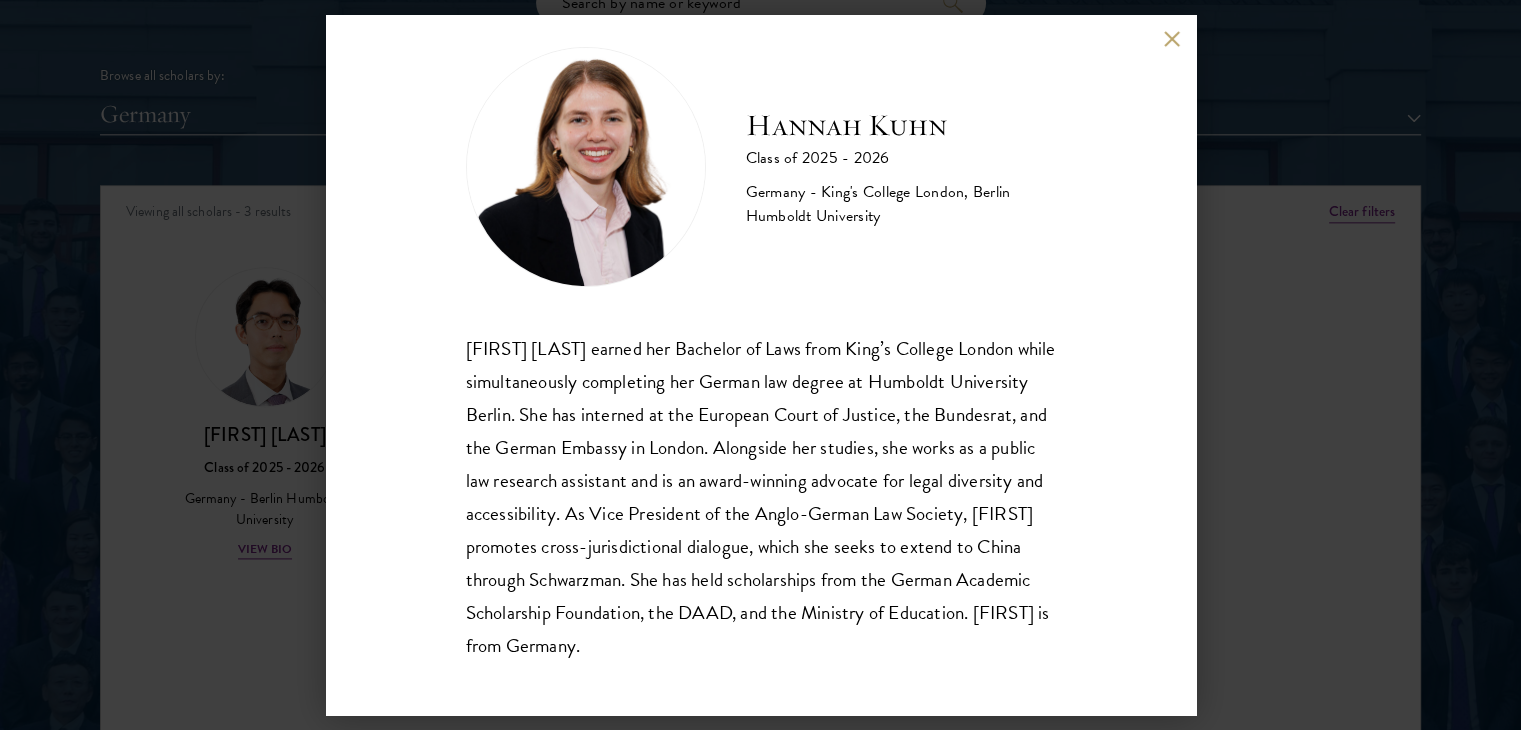 scroll, scrollTop: 35, scrollLeft: 0, axis: vertical 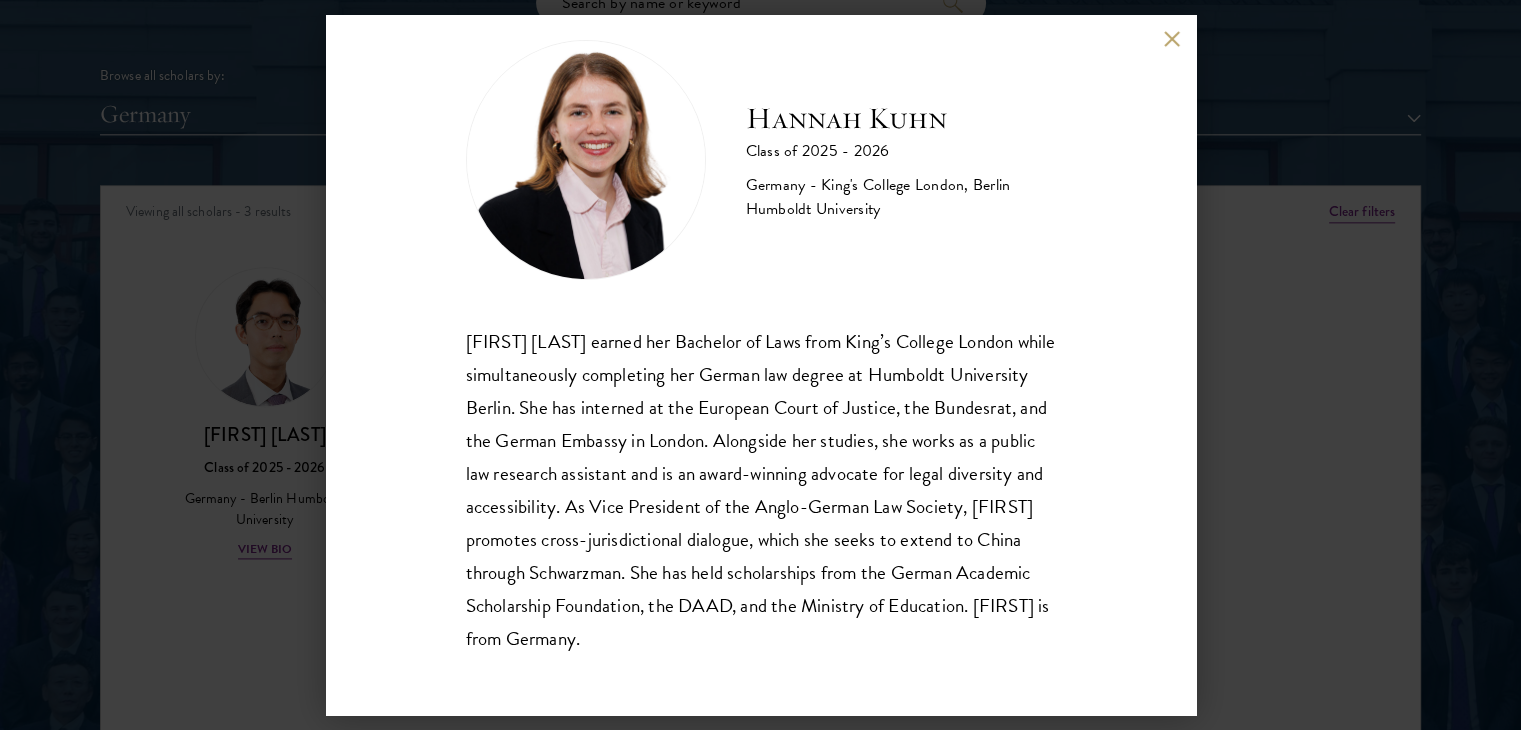 click on "[FIRST] [LAST] earned her Bachelor of Laws from King’s College London while simultaneously completing her German law degree at Humboldt University Berlin. She has interned at the European Court of Justice, the Bundesrat, and the German Embassy in London. Alongside her studies, she works as a public law research assistant and is an award-winning advocate for legal diversity and accessibility. As Vice President of the Anglo-German Law Society, [FIRST] promotes cross-jurisdictional dialogue, which she seeks to extend to China through Schwarzman. She has held scholarships from the German Academic Scholarship Foundation, the DAAD, and the Ministry of Education. [FIRST] is from Germany." at bounding box center [760, 365] 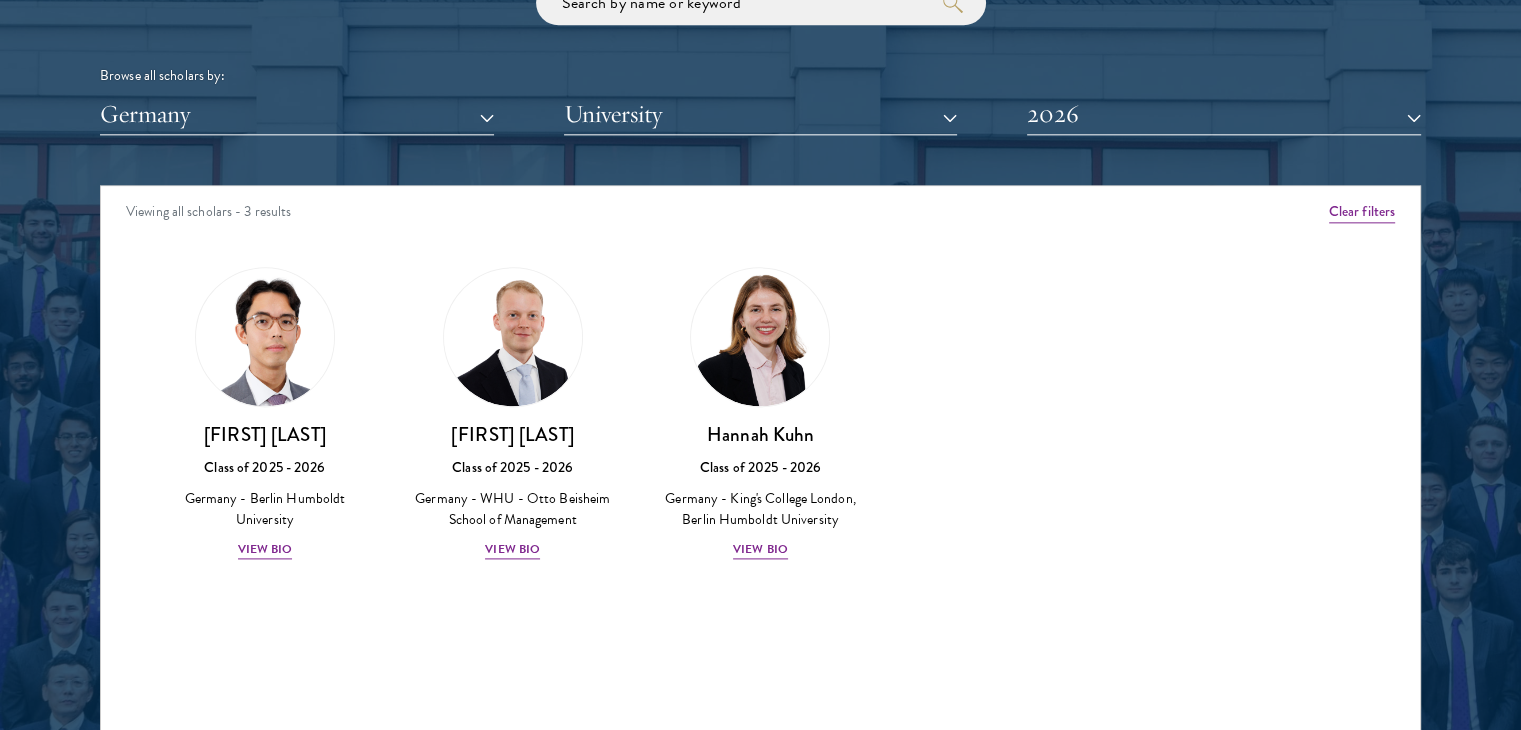 click on "[FIRST]
Class of 2025 - 2026
China - Peking University
View Bio
Cirenquji
Class of 2023 - 2024
China - Peking University, New York University
Lozangtashi
Class of 2025 - 2026
China - South-Central Minzu University, Beijing Normal University
View Bio
HossamEldeen Abdelfatah
Class of 2024 - 2025
Egypt - African Leadership University, Rwanda
View Bio
Jordan Abdi" at bounding box center (760, 431) 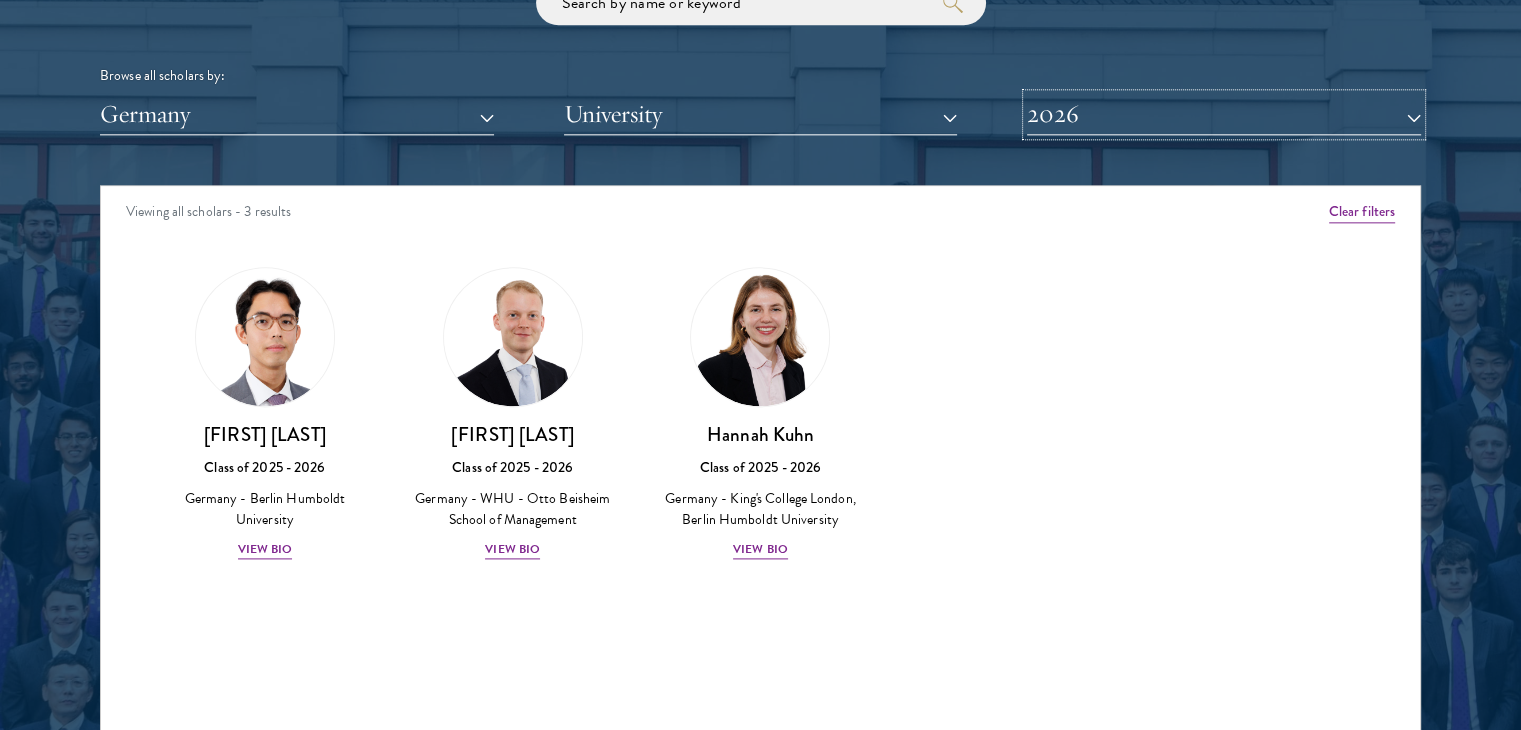 click on "2026" at bounding box center (1224, 114) 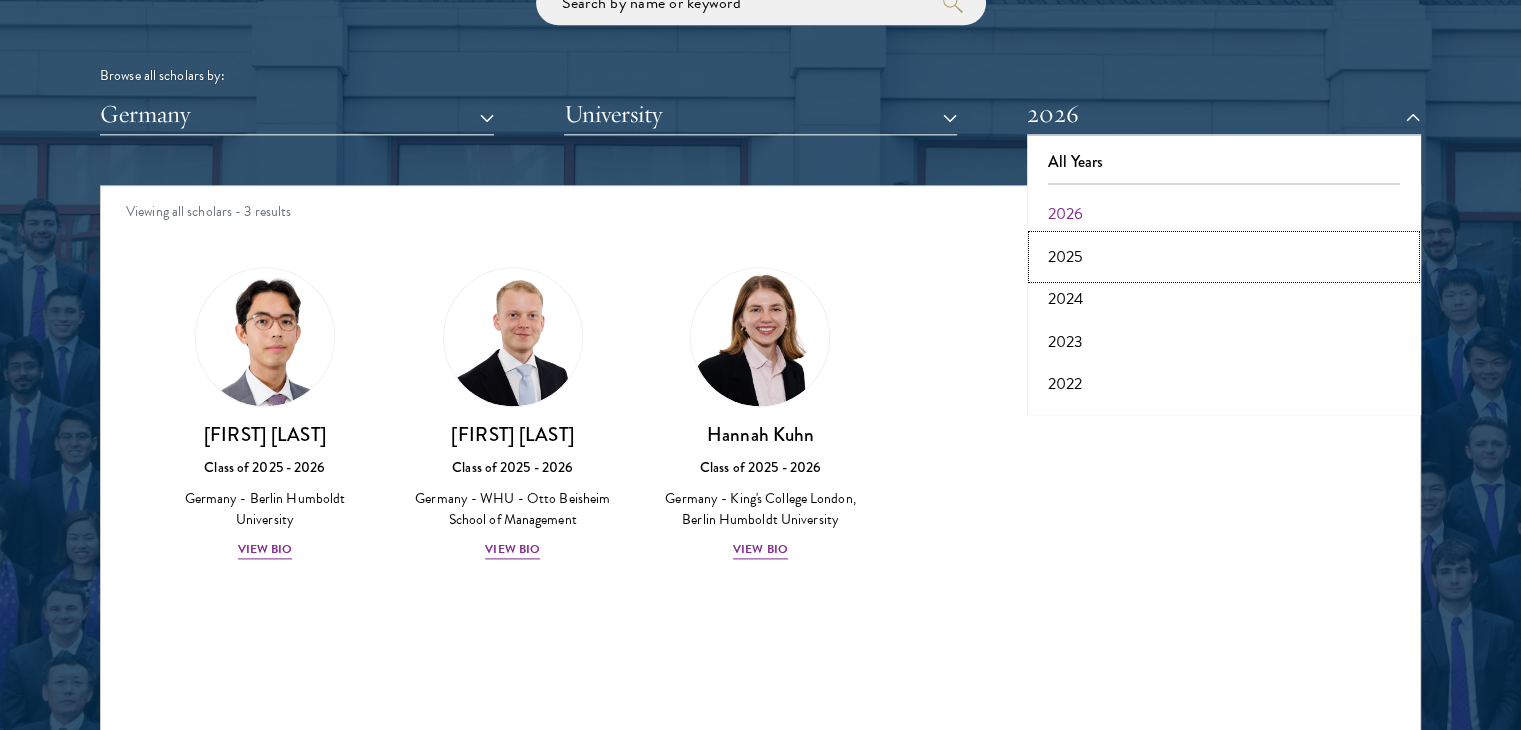 click on "2025" at bounding box center (1224, 257) 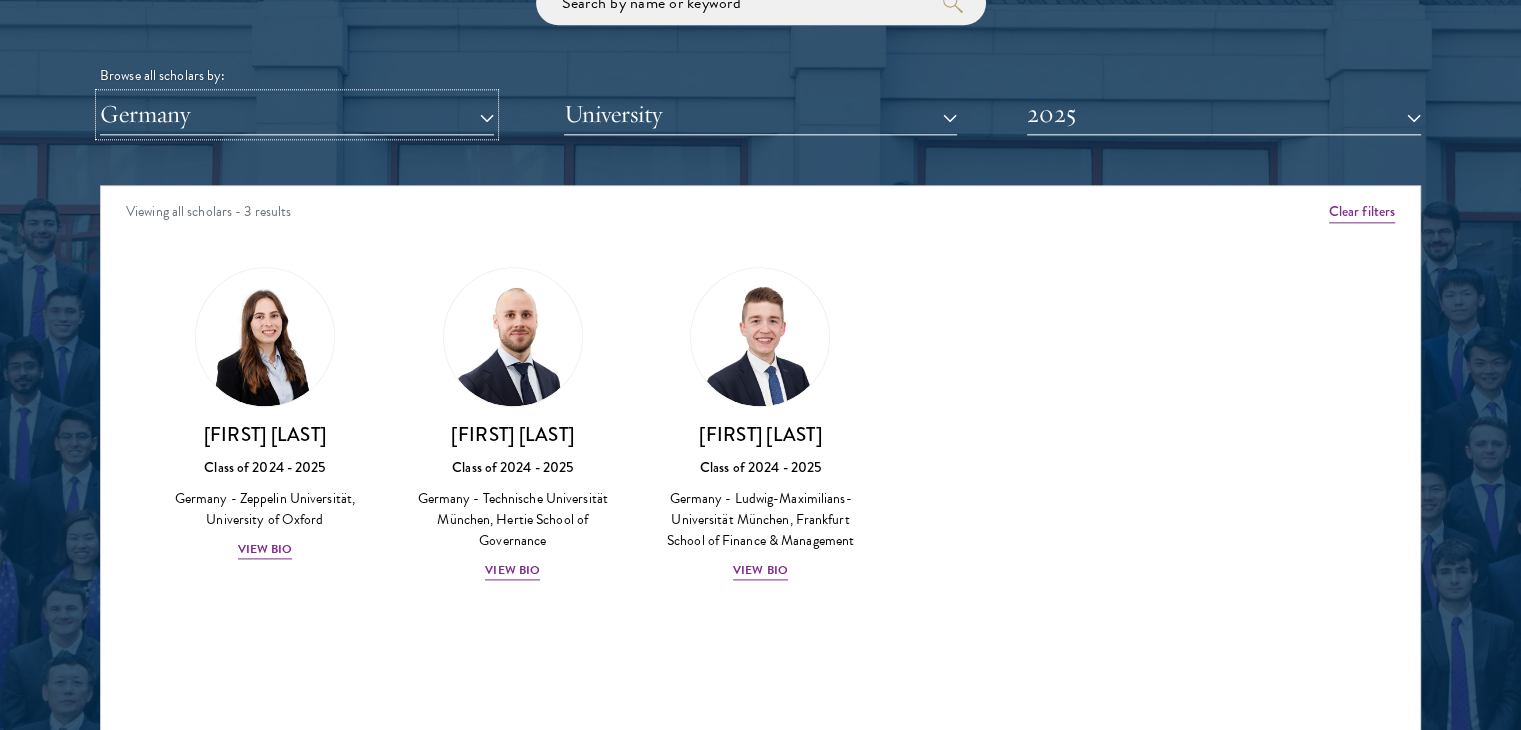 click on "Germany" at bounding box center (297, 114) 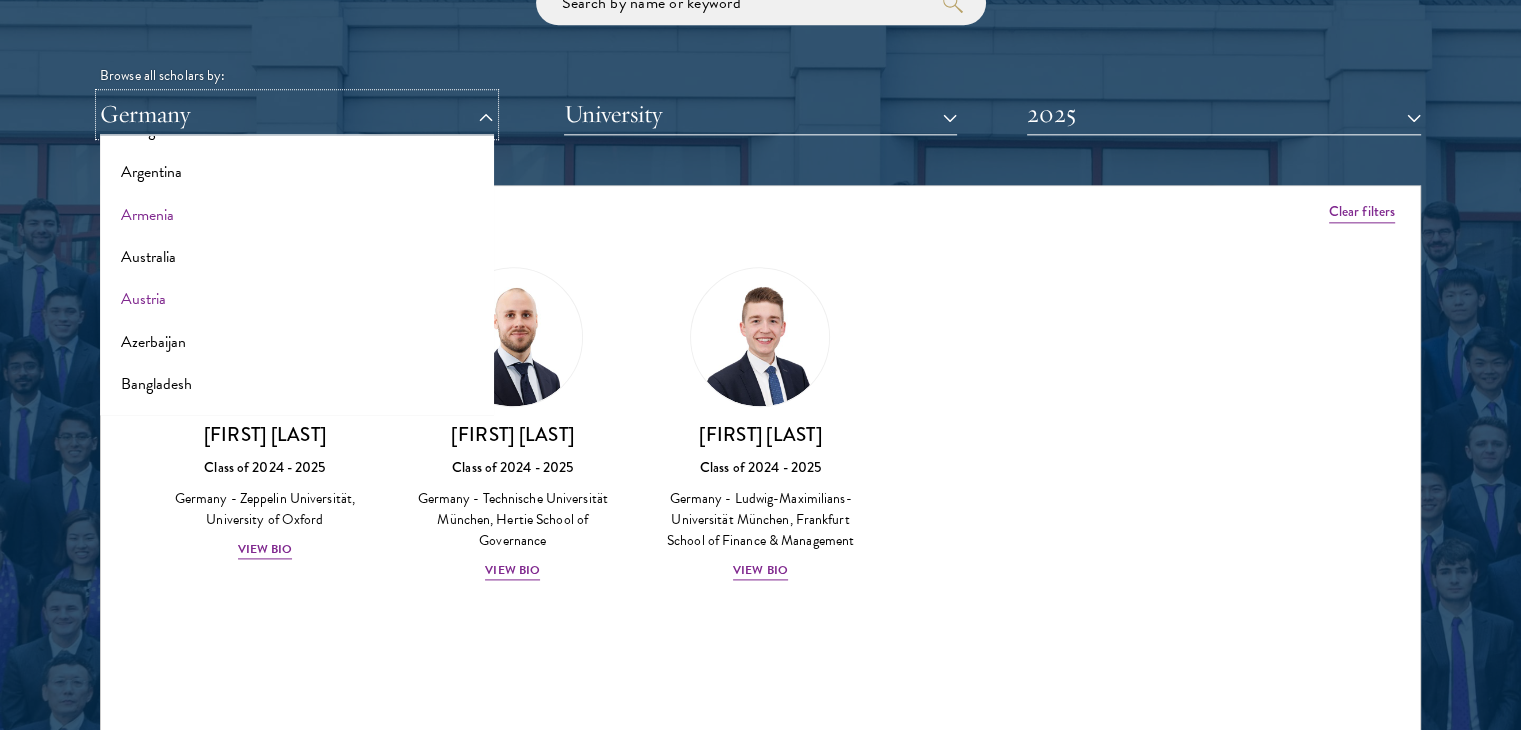 scroll, scrollTop: 126, scrollLeft: 0, axis: vertical 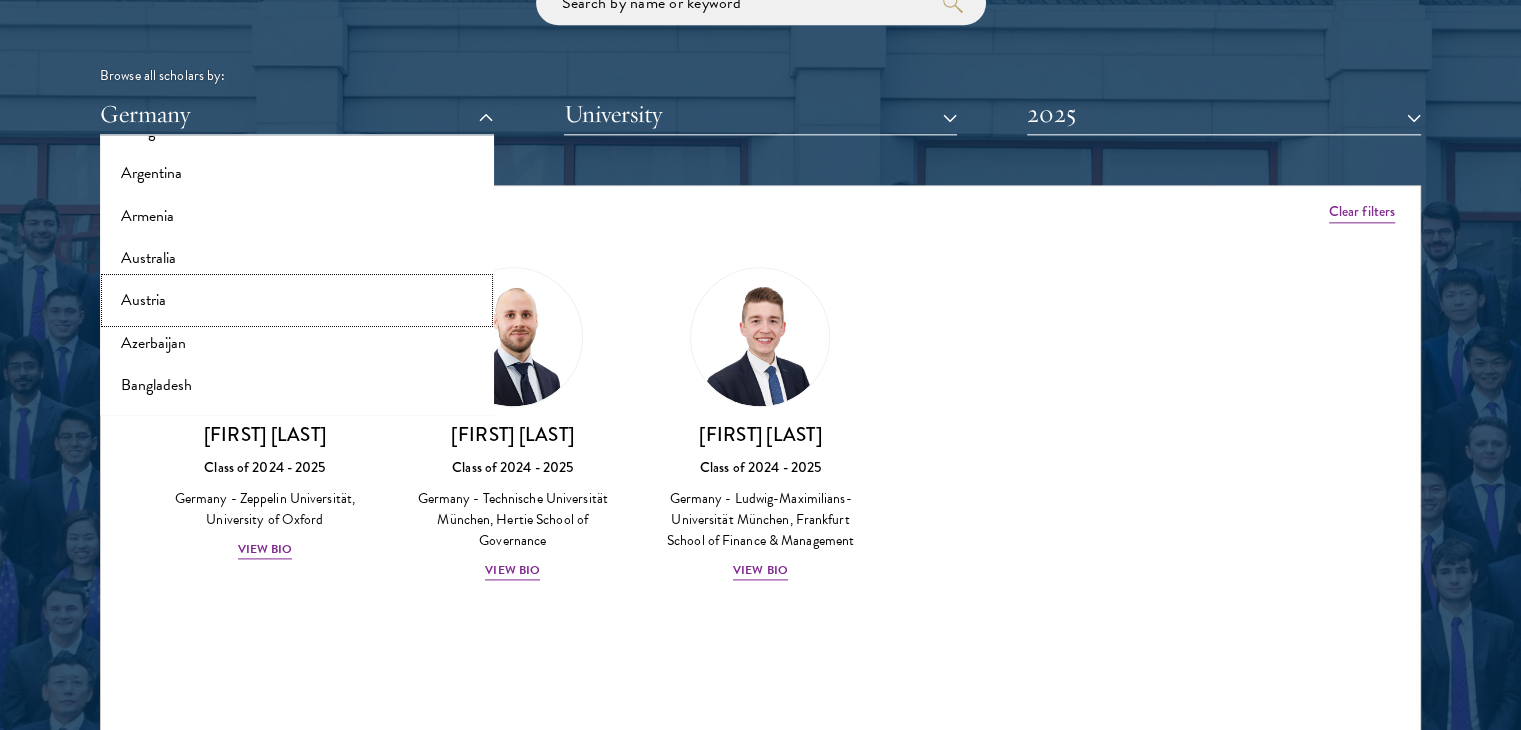 click on "Austria" at bounding box center [297, 300] 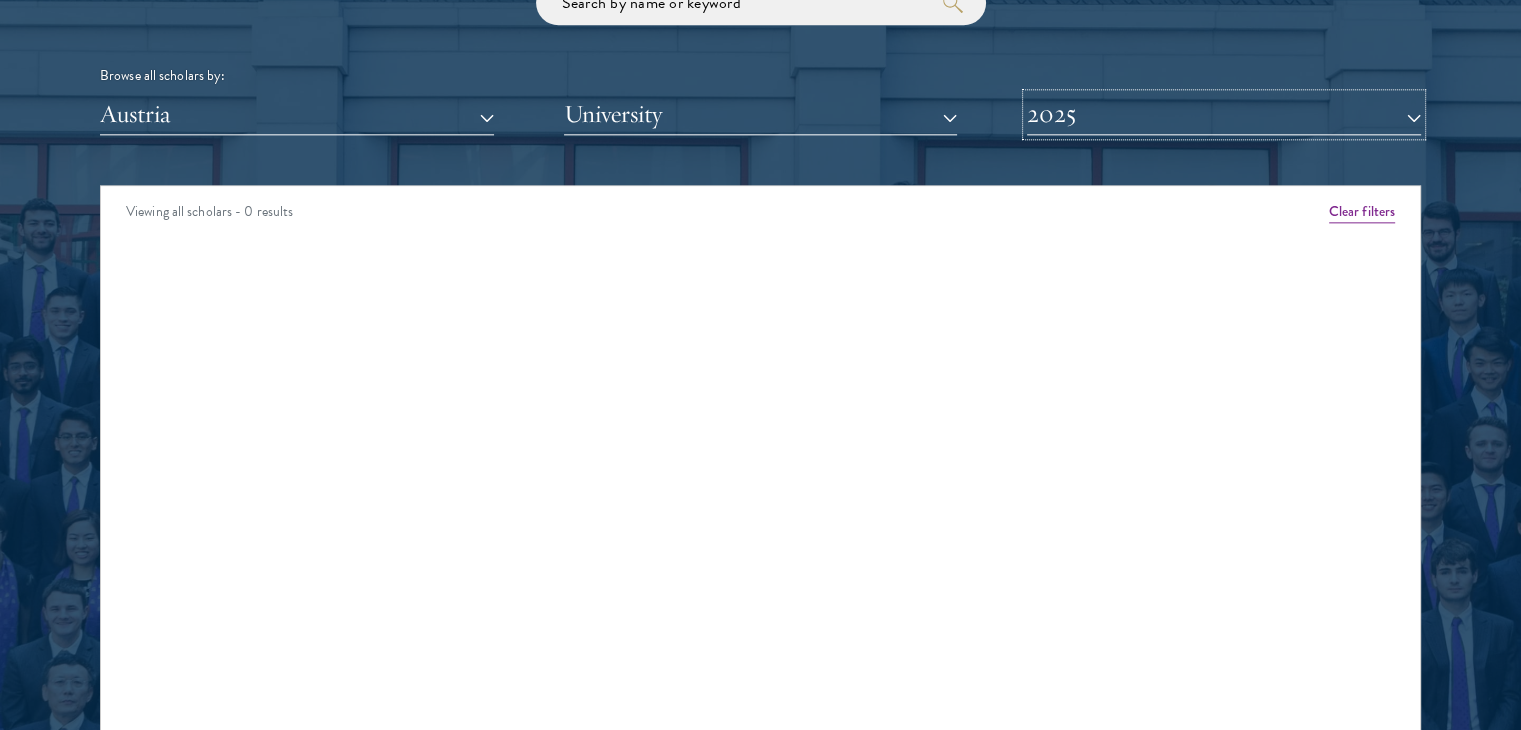 click on "2025" at bounding box center (1224, 114) 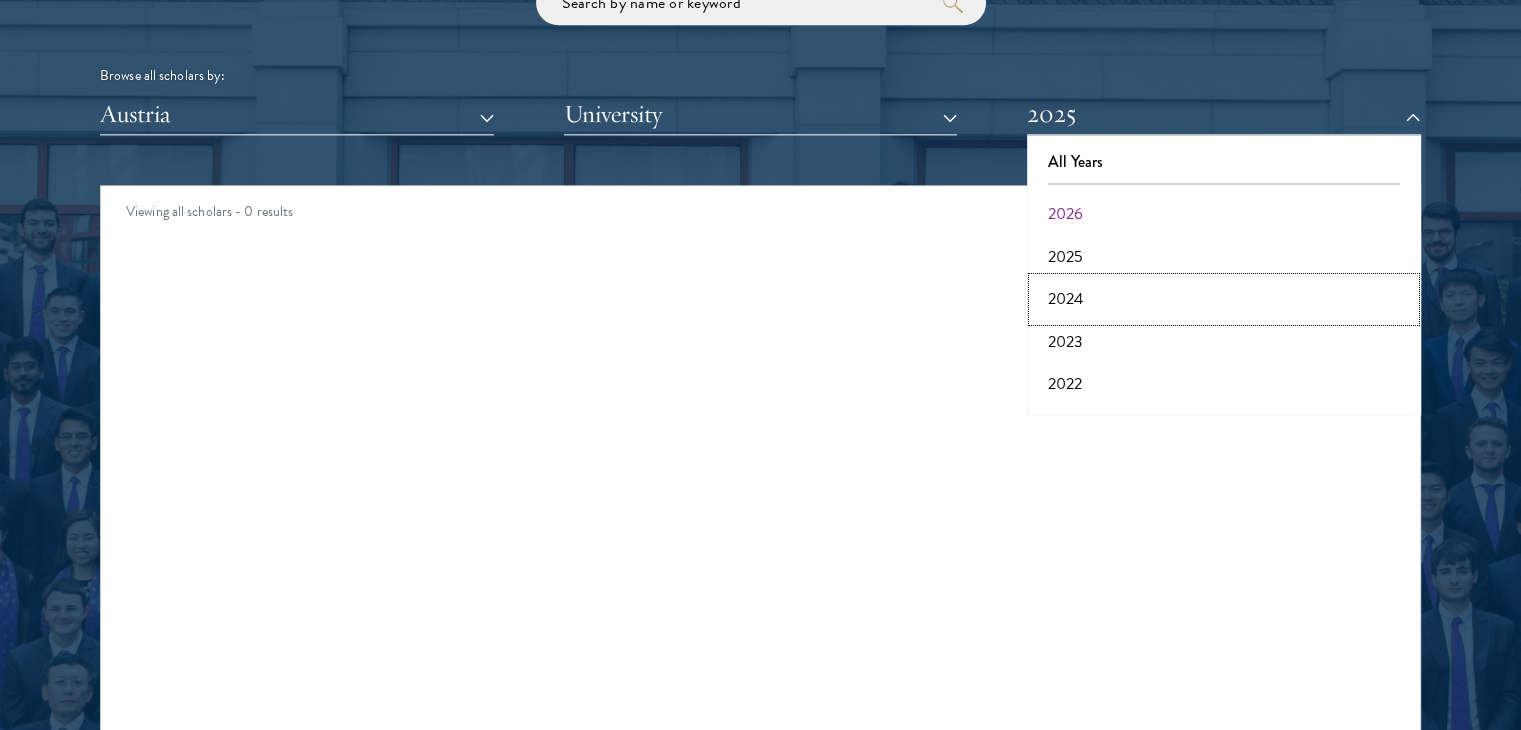 click on "2024" at bounding box center (1224, 299) 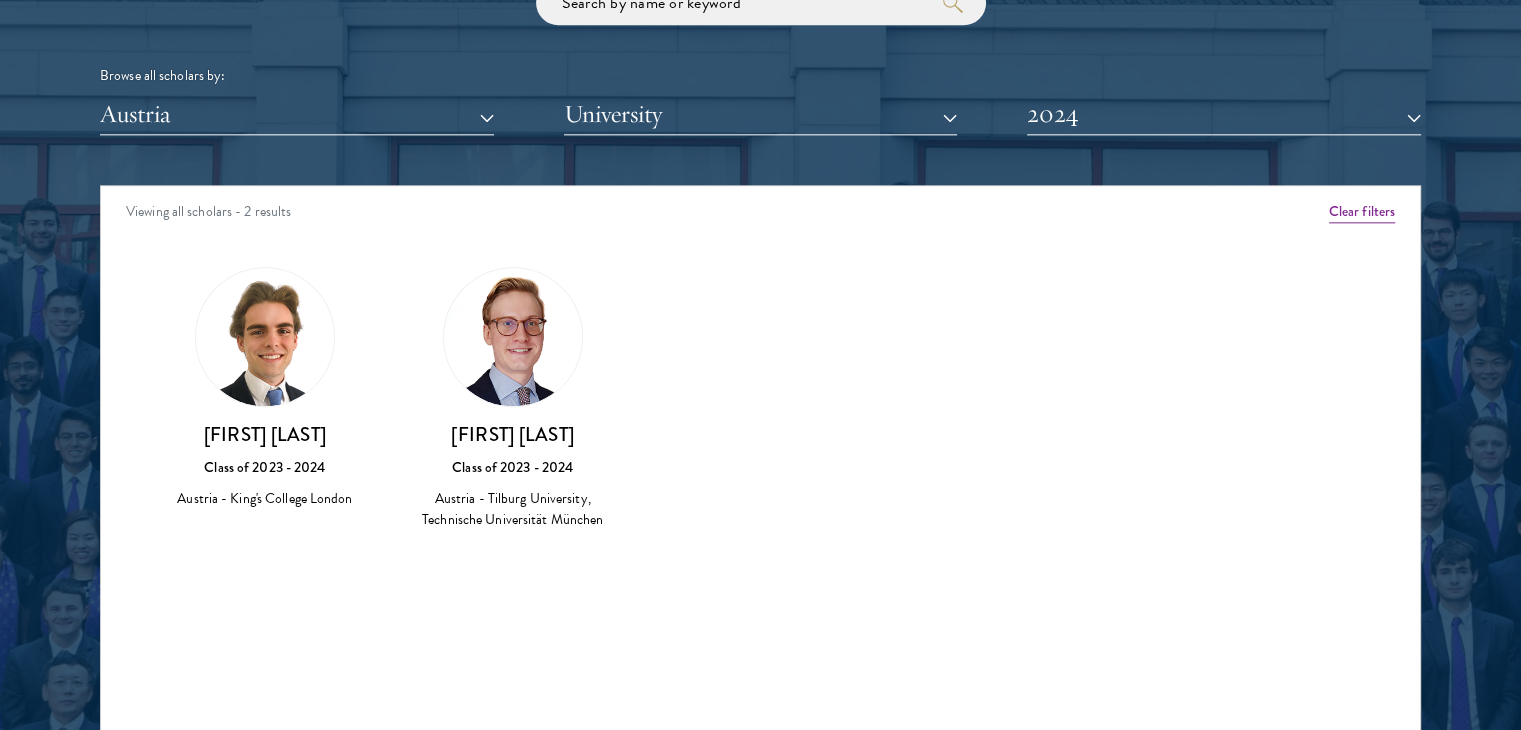 click on "Class of 2023 - 2024" at bounding box center (513, 467) 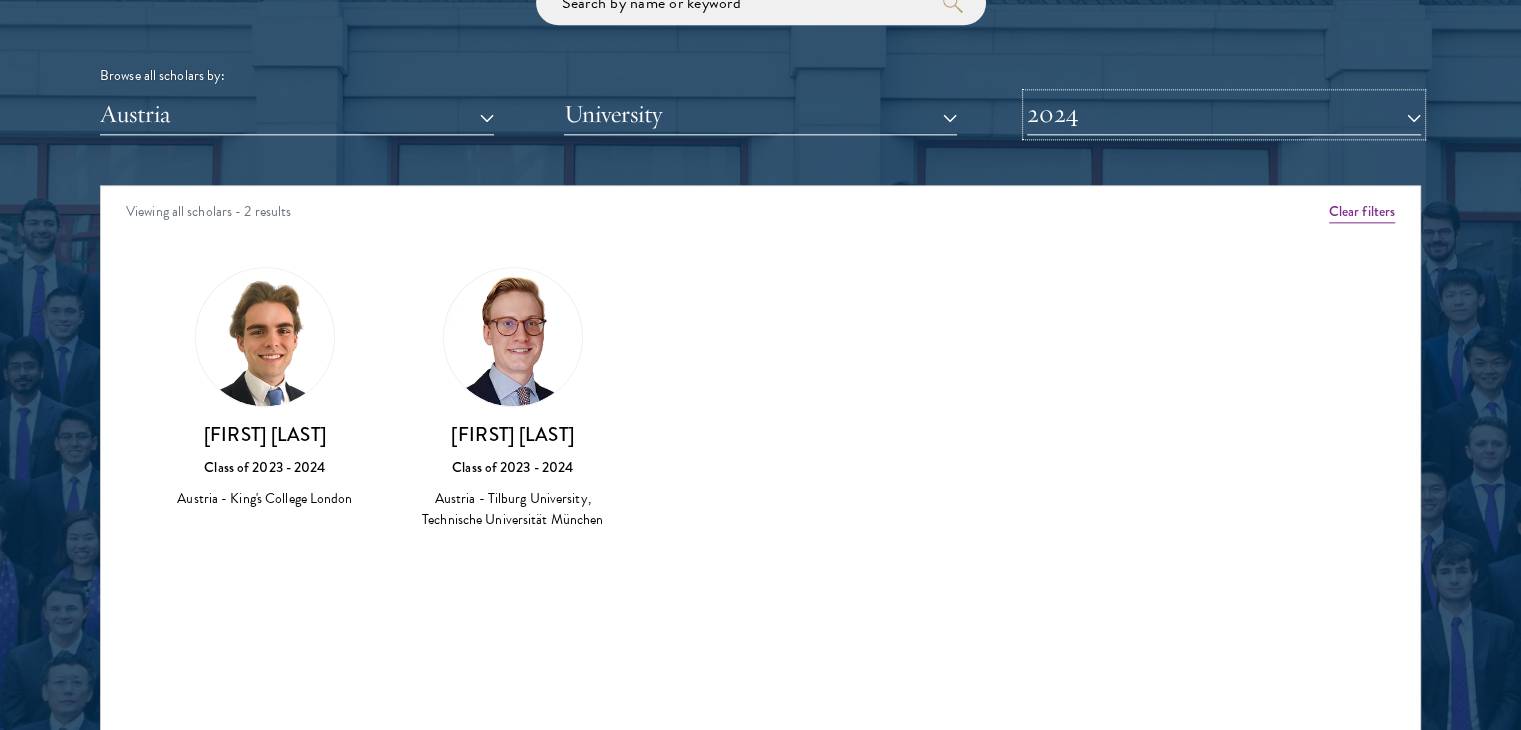 click on "2024" at bounding box center [1224, 114] 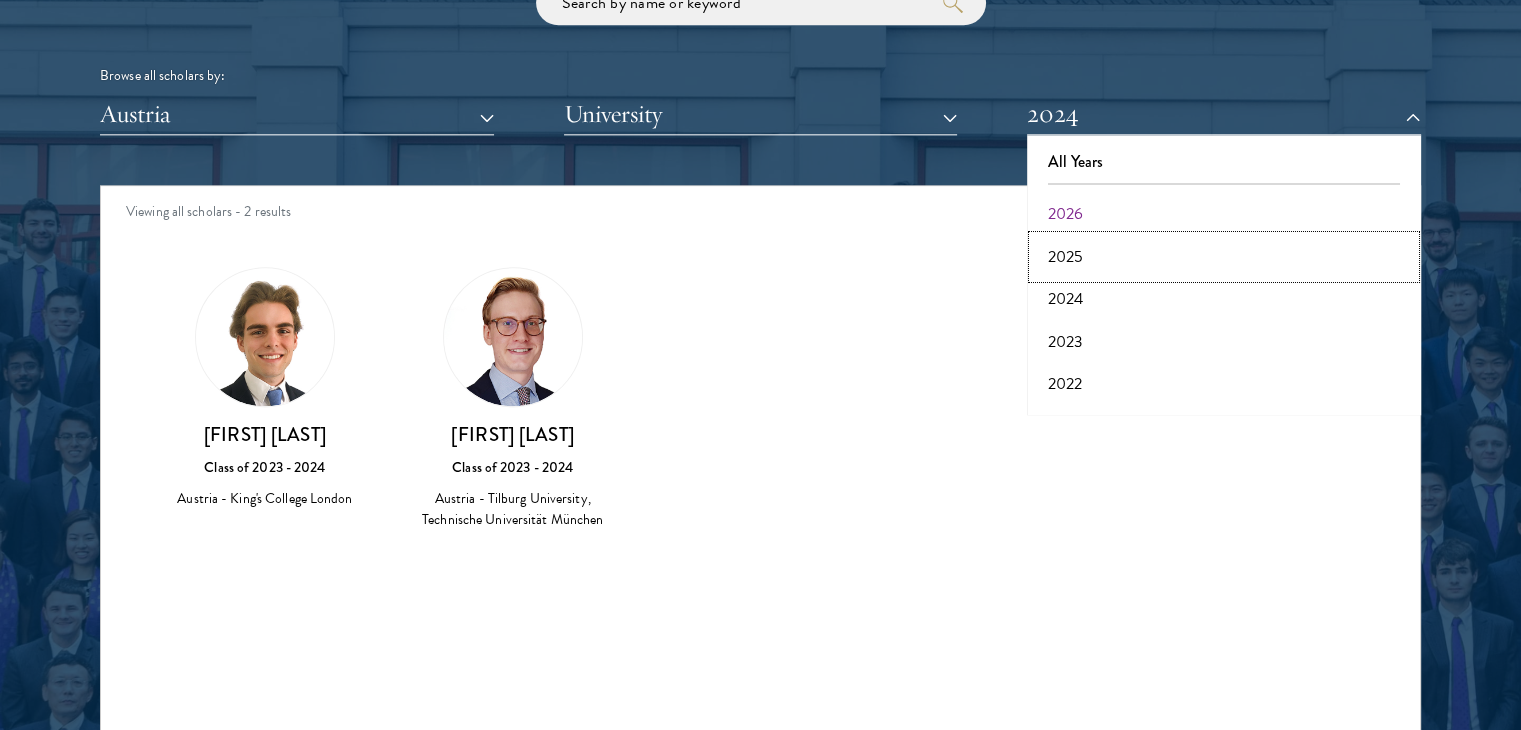 click on "2025" at bounding box center (1224, 257) 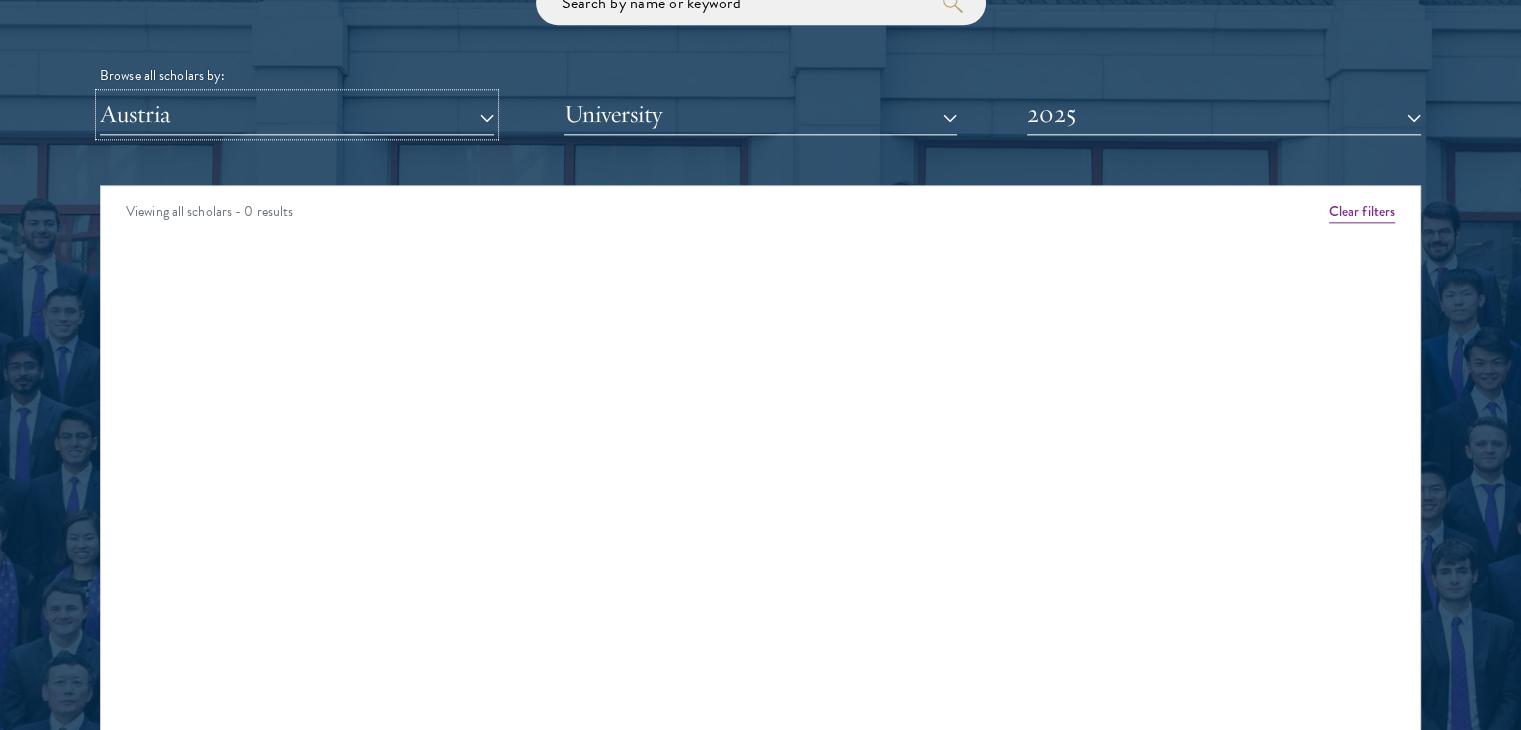 click on "Austria" at bounding box center [297, 114] 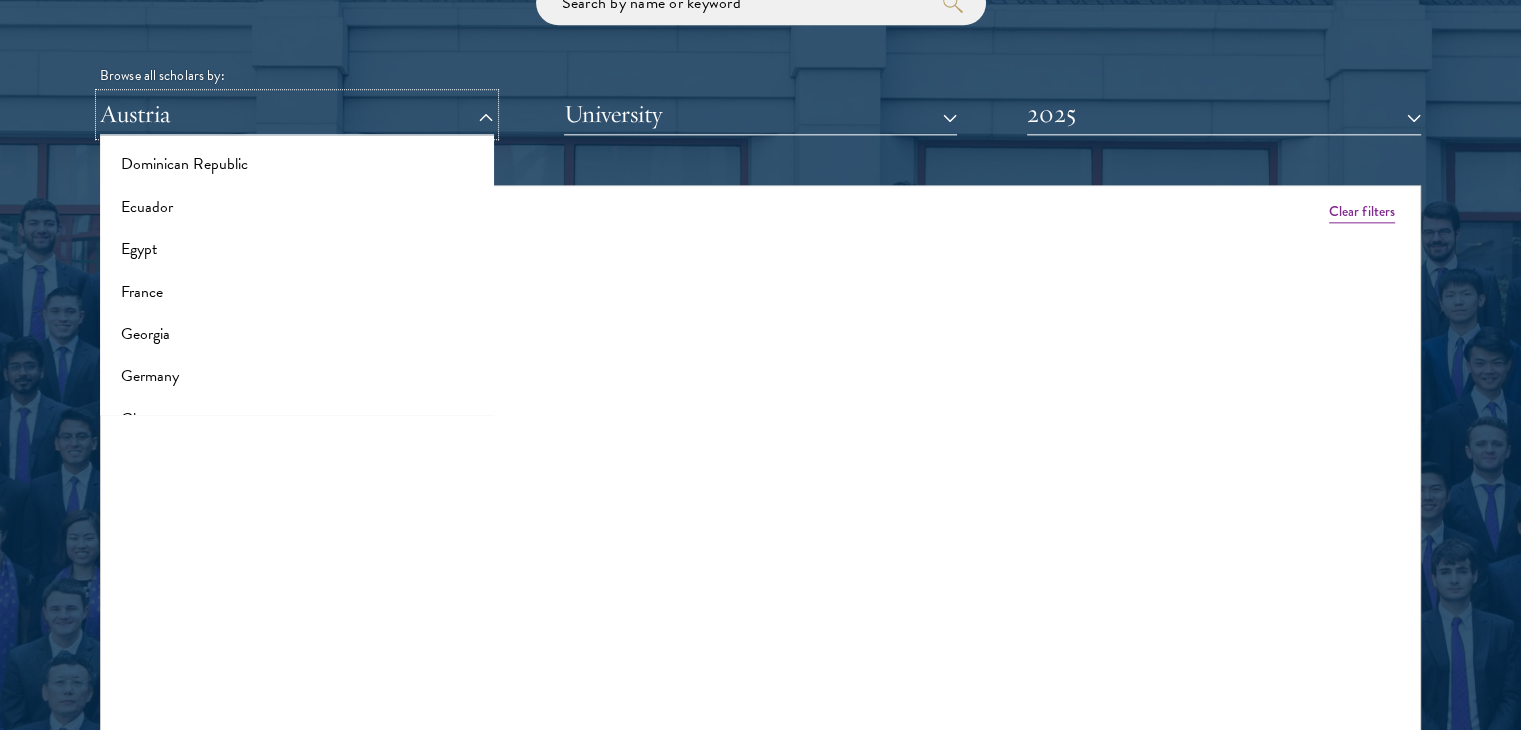 scroll, scrollTop: 1100, scrollLeft: 0, axis: vertical 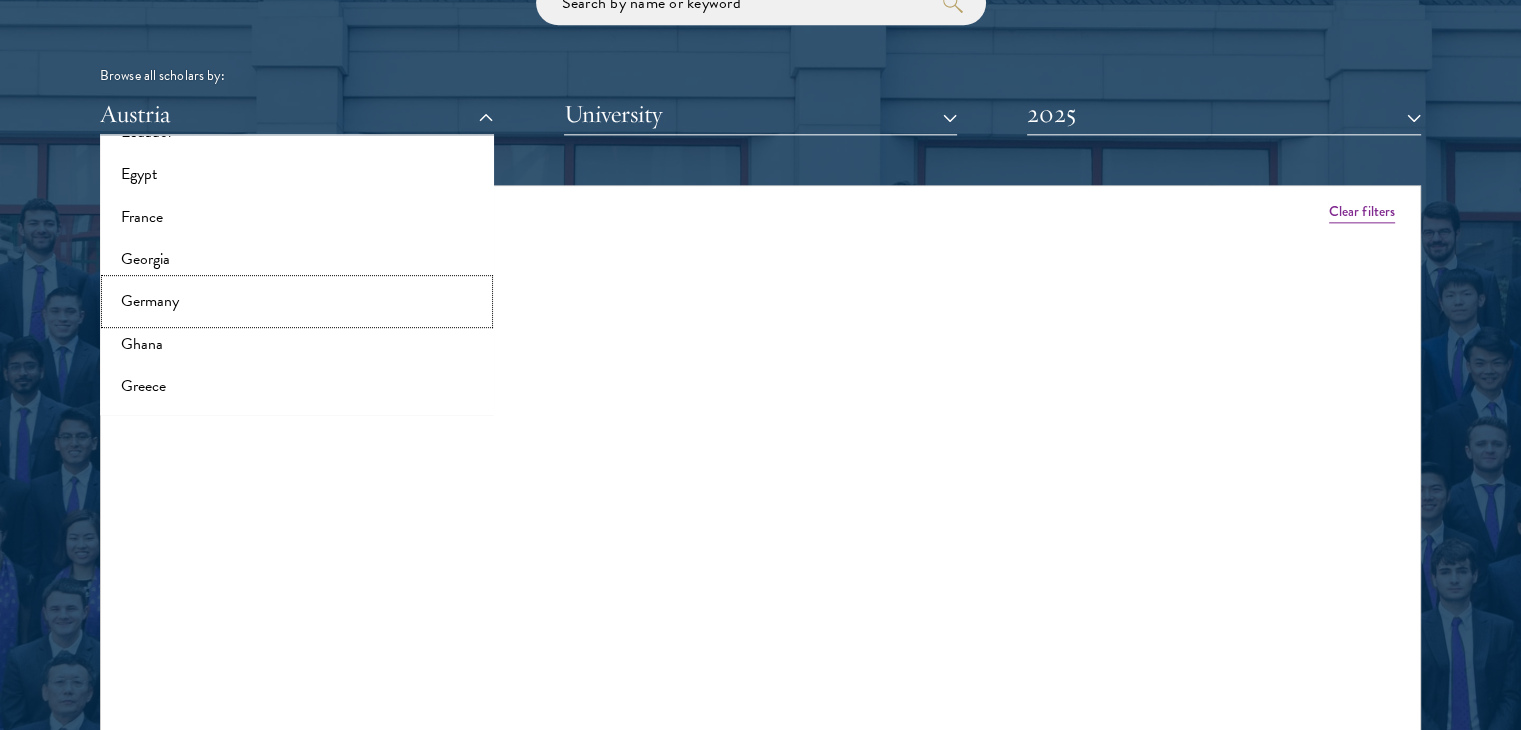 click on "Germany" at bounding box center [297, 301] 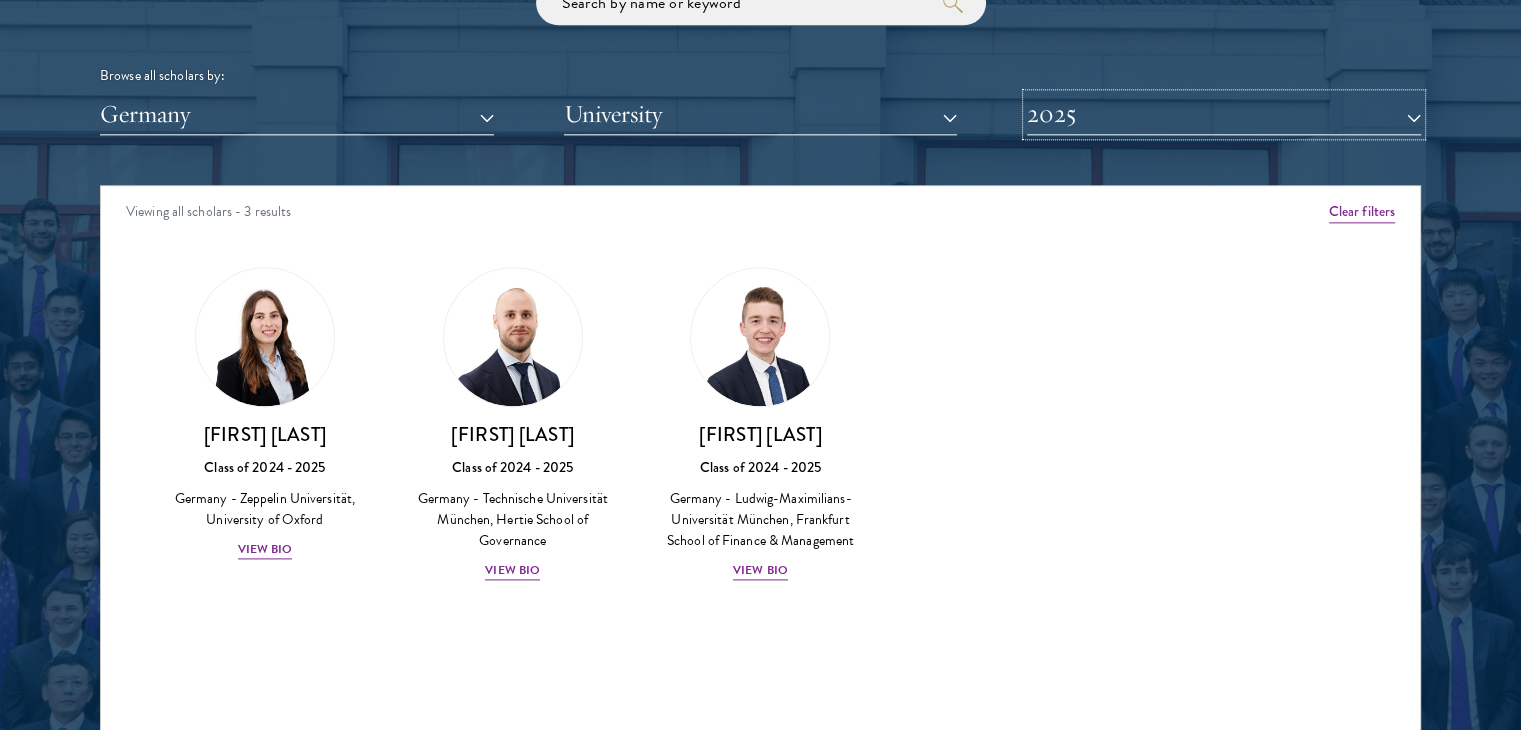 click on "2025" at bounding box center [1224, 114] 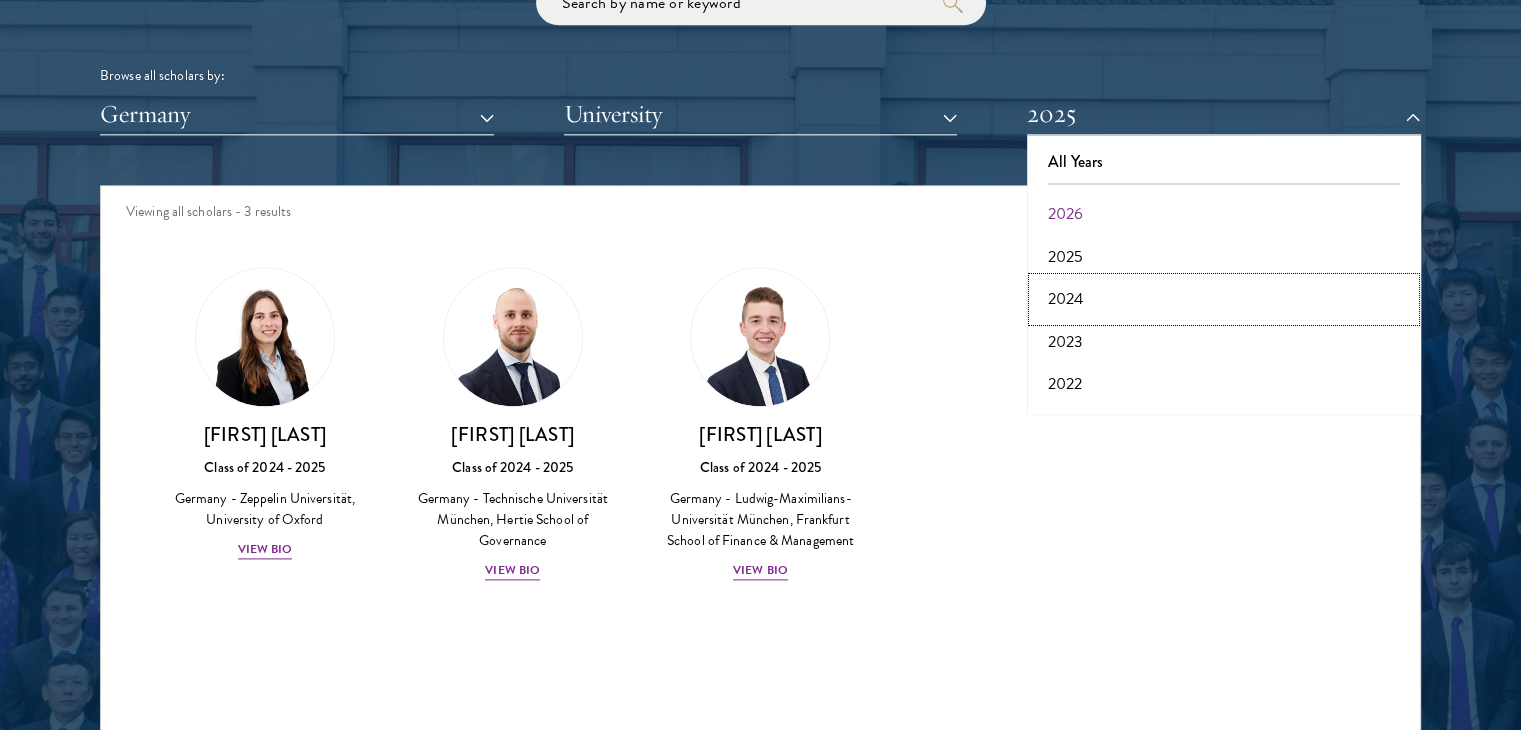 click on "2024" at bounding box center [1224, 299] 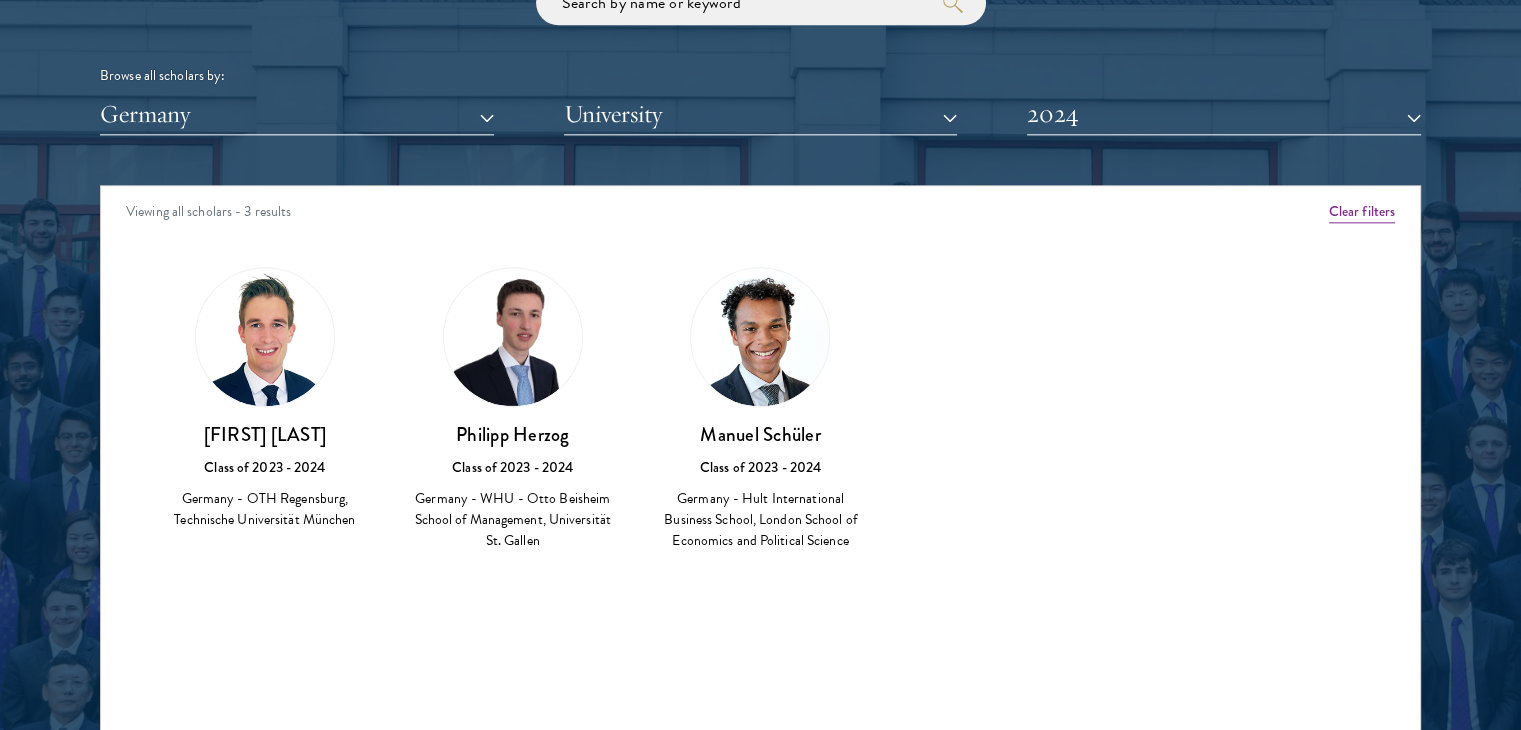 click on "Scholar Directory
Congratulations and welcome to the
Schwarzman Scholars Class of 2026!
Browse all scholars by:
[COUNTRY]
All Countries and Regions
Afghanistan
Antigua and Barbuda
Argentina
Armenia
Australia
Austria
Azerbaijan
Bangladesh
Belarus
Benin
Bosnia and Herzegovina
Botswana
Brazil
Burkina Faso
Burundi
Cameroon
Canada
Chile
China
Colombia
cote D'Ivoire
Croatia
Denmark
Egypt" at bounding box center [760, 276] 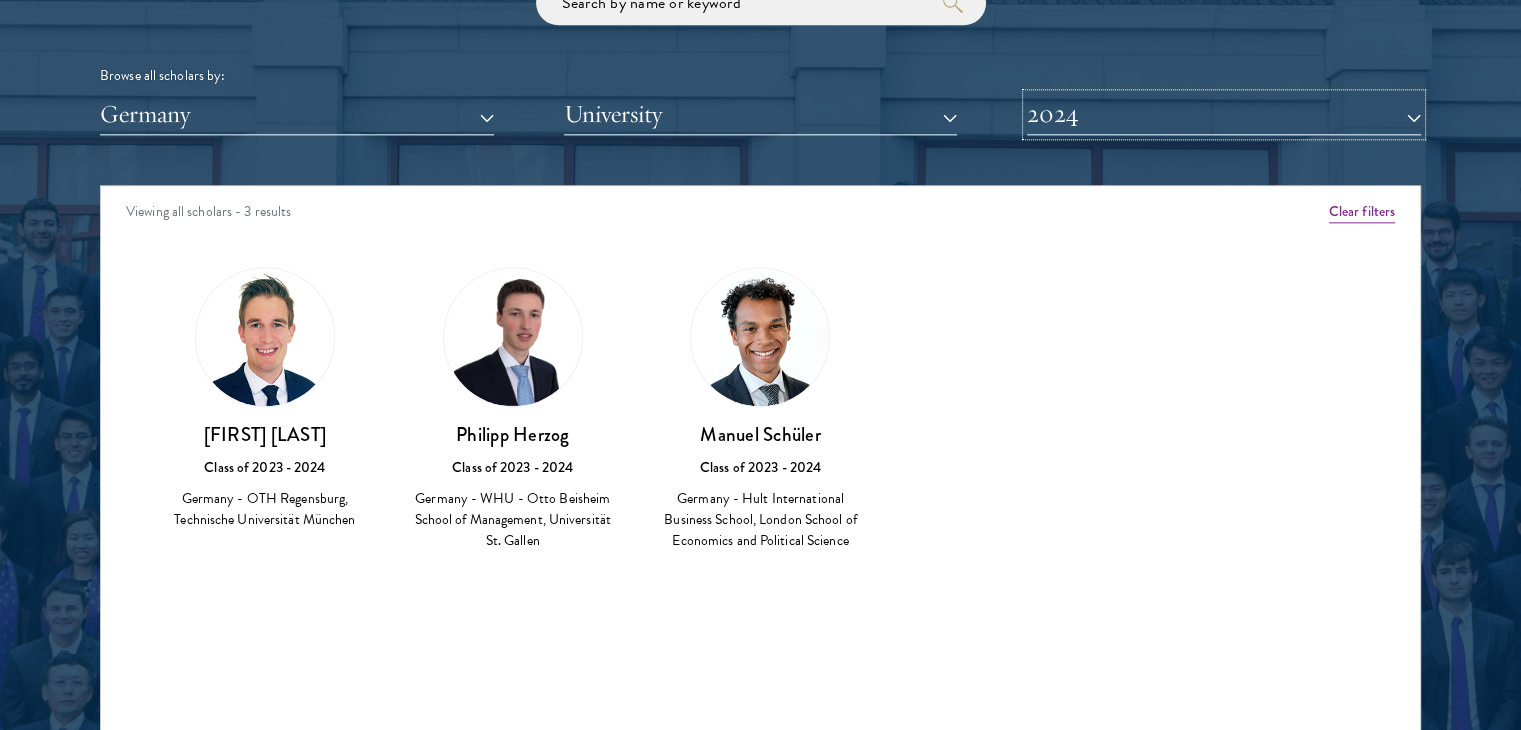 click on "2024" at bounding box center (1224, 114) 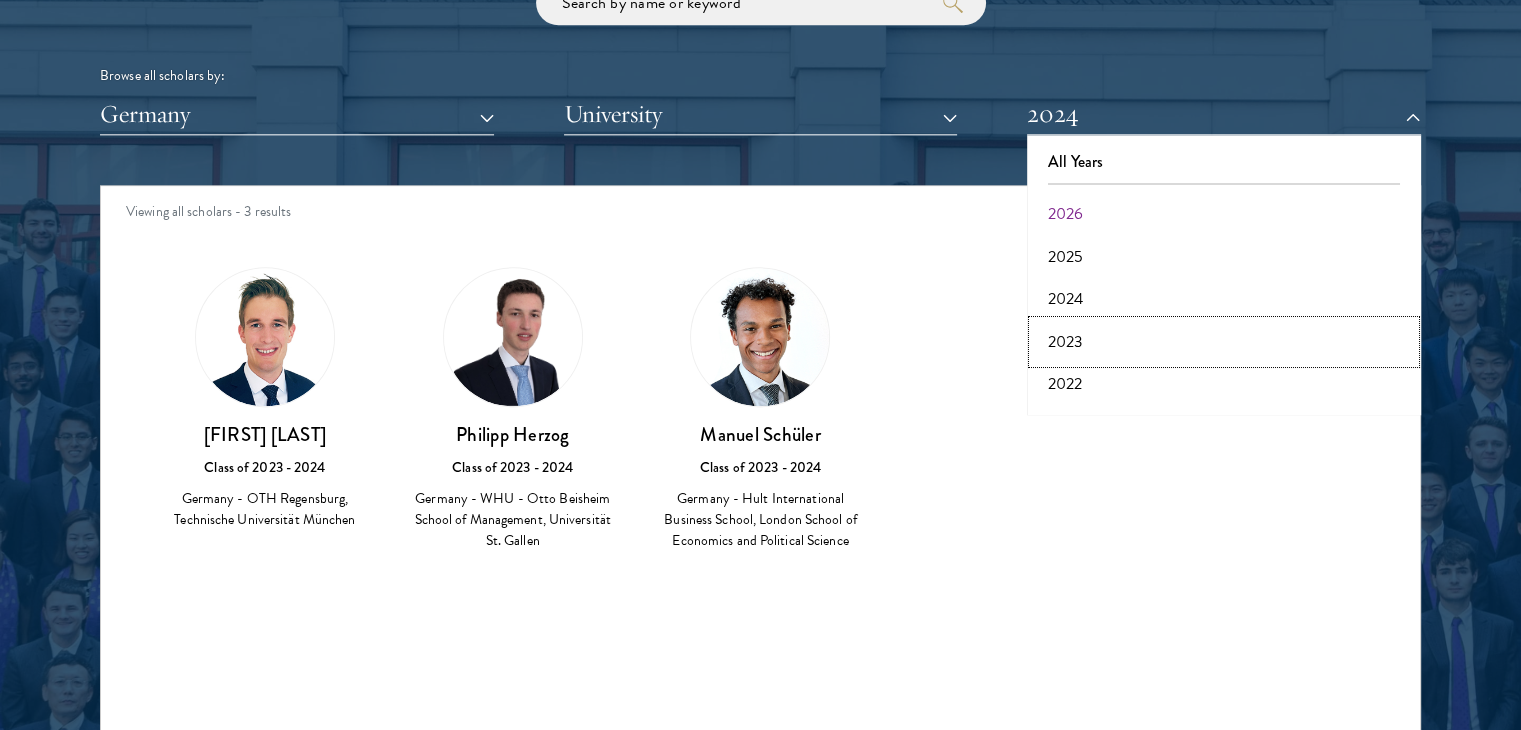 click on "2023" at bounding box center [1224, 342] 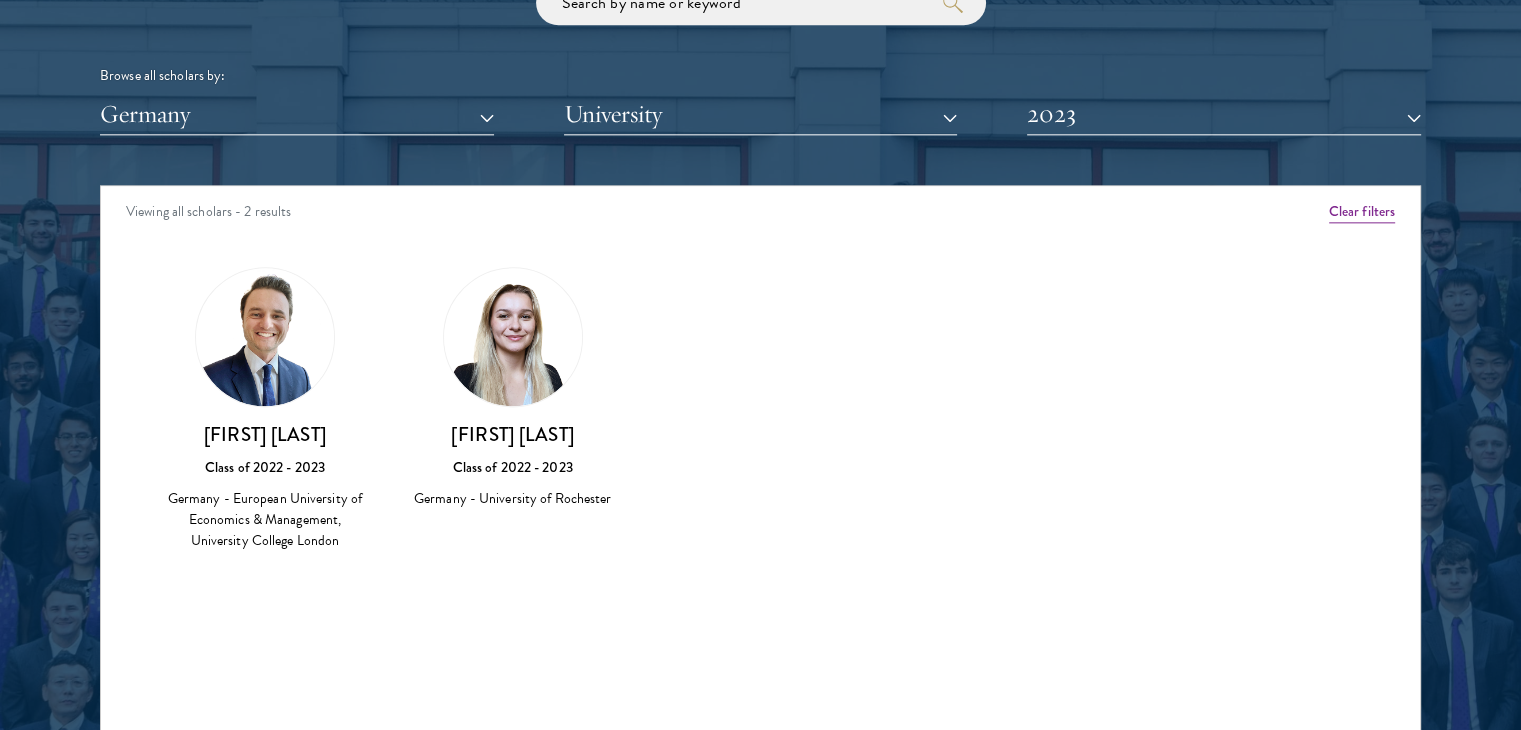 click on "Scholar Directory
Congratulations and welcome to the
Schwarzman Scholars Class of 2026!
Browse all scholars by:
[COUNTRY]
All Countries and Regions
Afghanistan
Antigua and Barbuda
Argentina
Armenia
Australia
Austria
Azerbaijan
Bangladesh
Belarus
Benin
Bosnia and Herzegovina
Botswana
Brazil
Burkina Faso
Burundi
Cameroon
Canada
Chile
China
Colombia
cote D'Ivoire
Croatia
Denmark
Egypt" at bounding box center (760, 276) 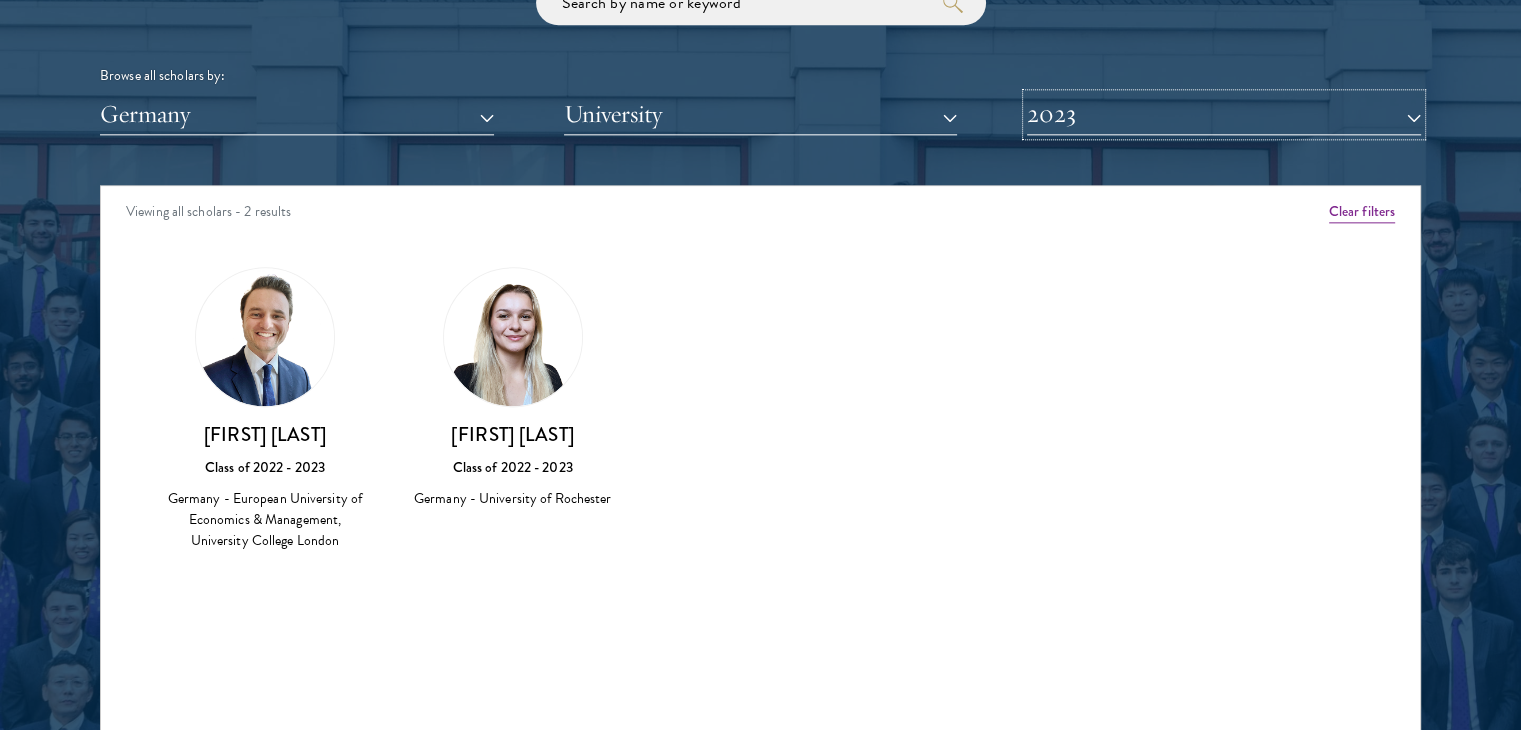 click on "2023" at bounding box center (1224, 114) 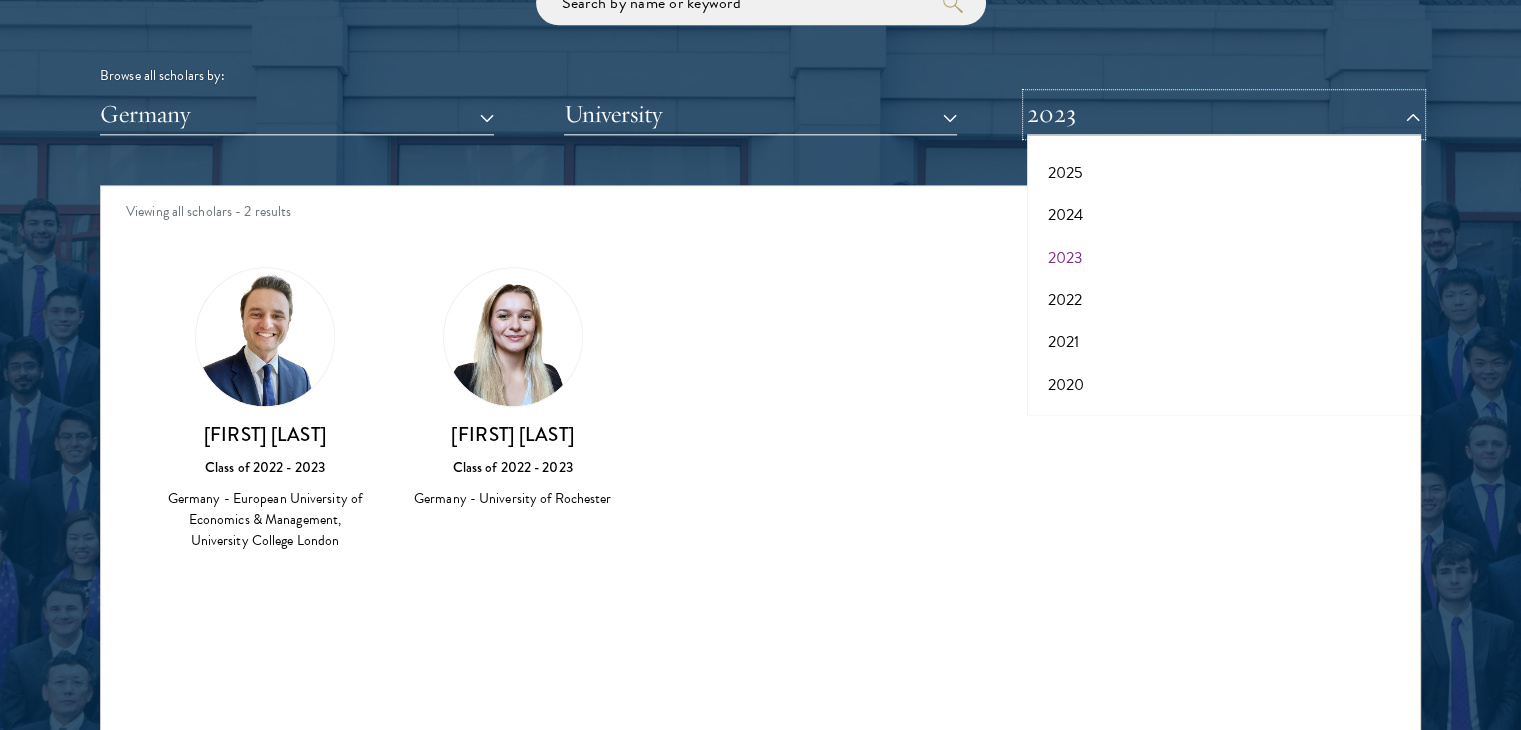 scroll, scrollTop: 86, scrollLeft: 0, axis: vertical 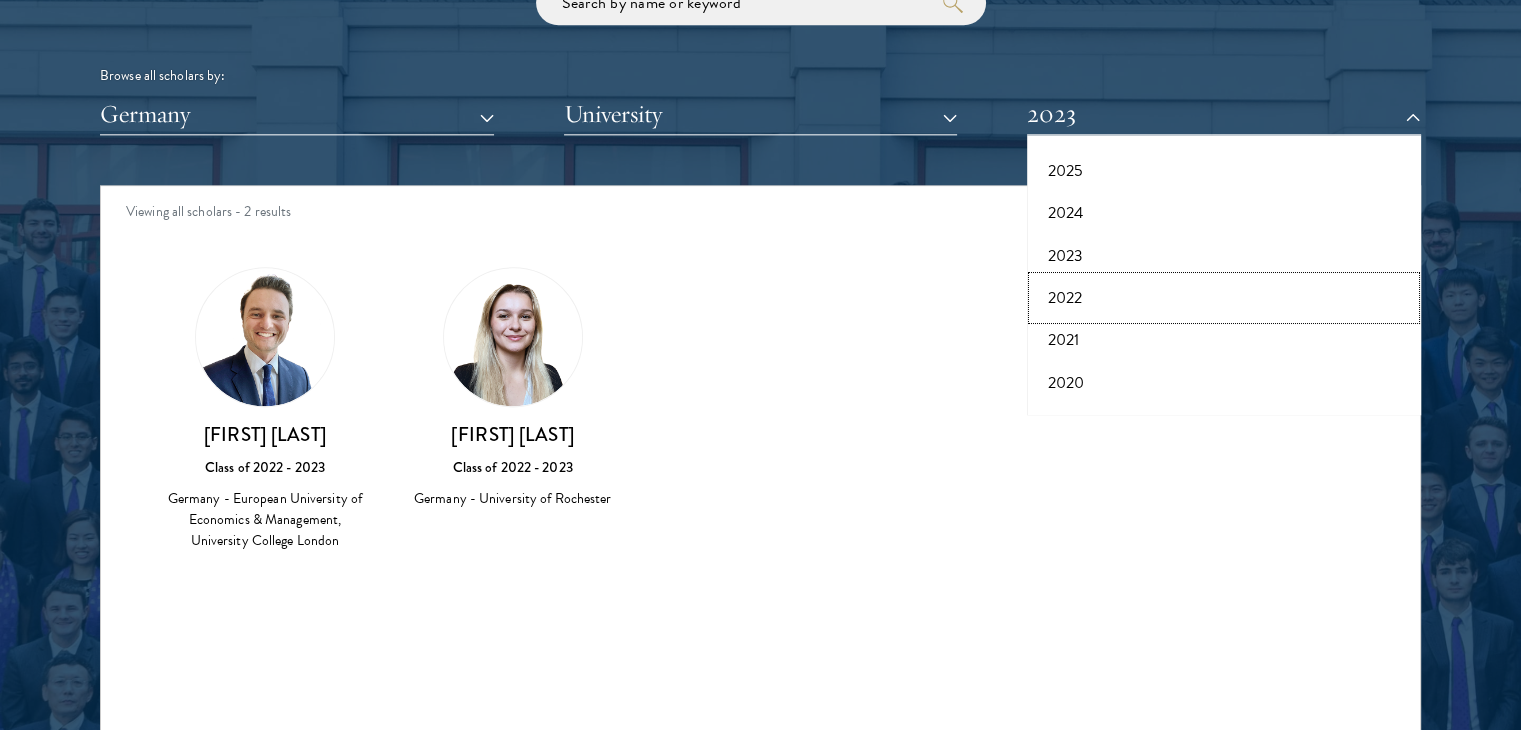 click on "2022" at bounding box center [1224, 298] 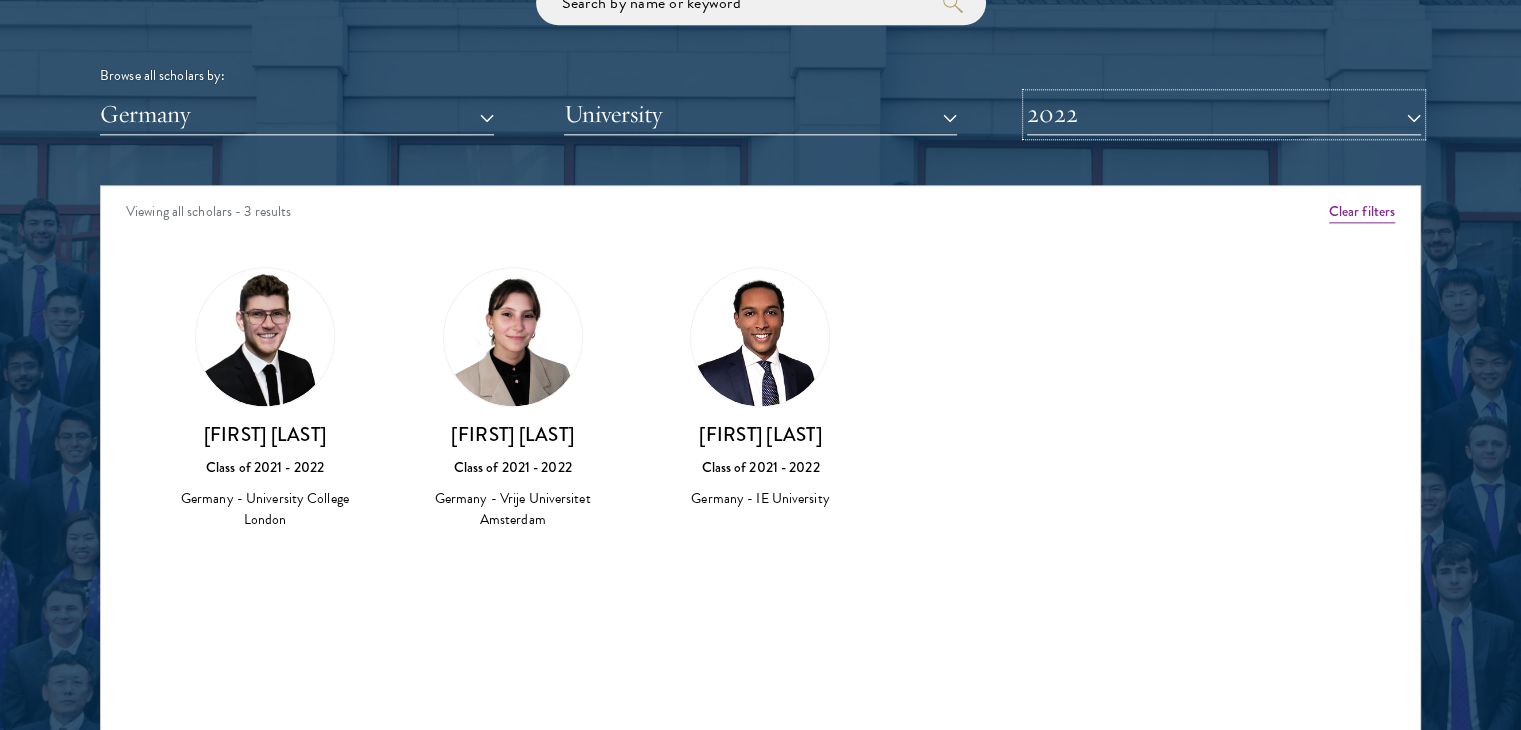 click on "2022" at bounding box center (1224, 114) 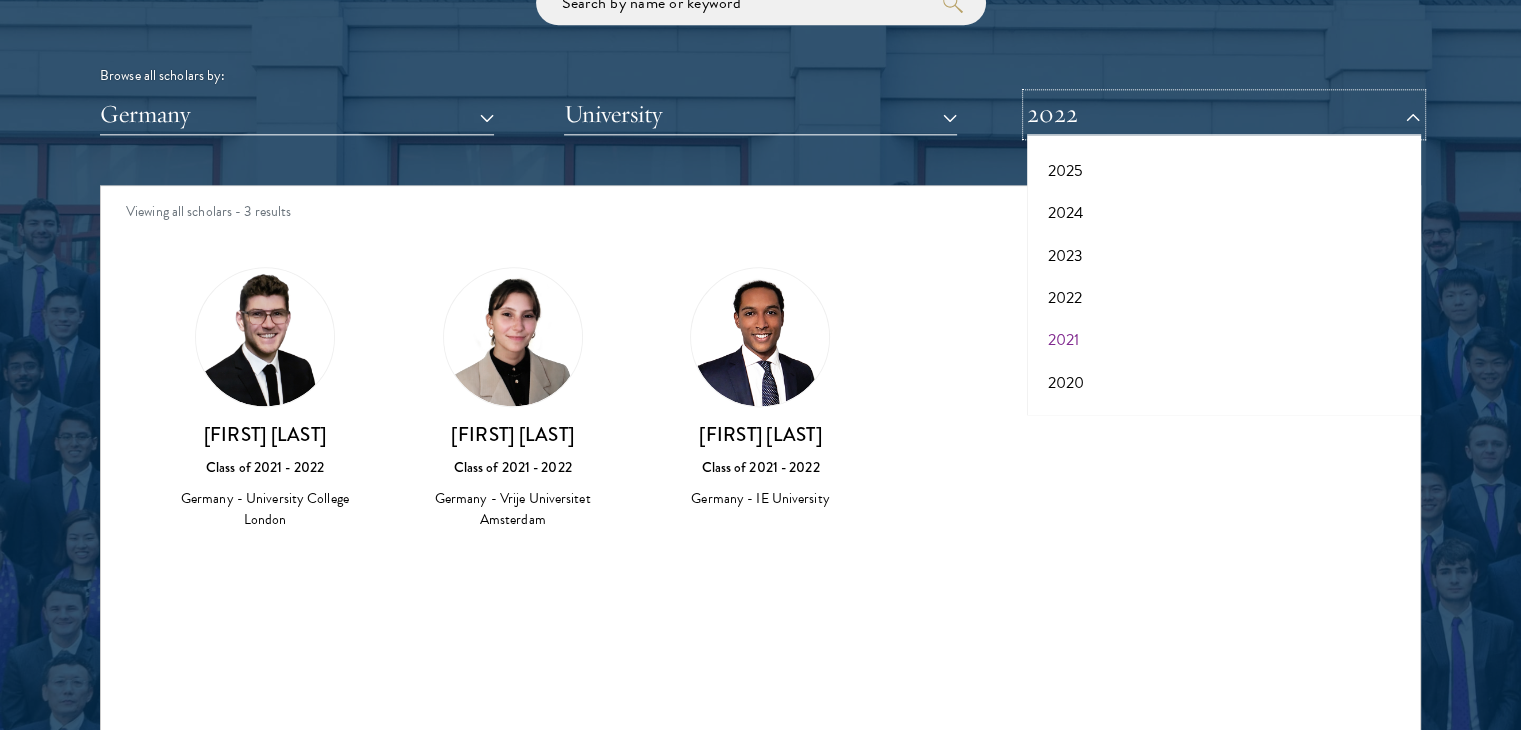scroll, scrollTop: 207, scrollLeft: 0, axis: vertical 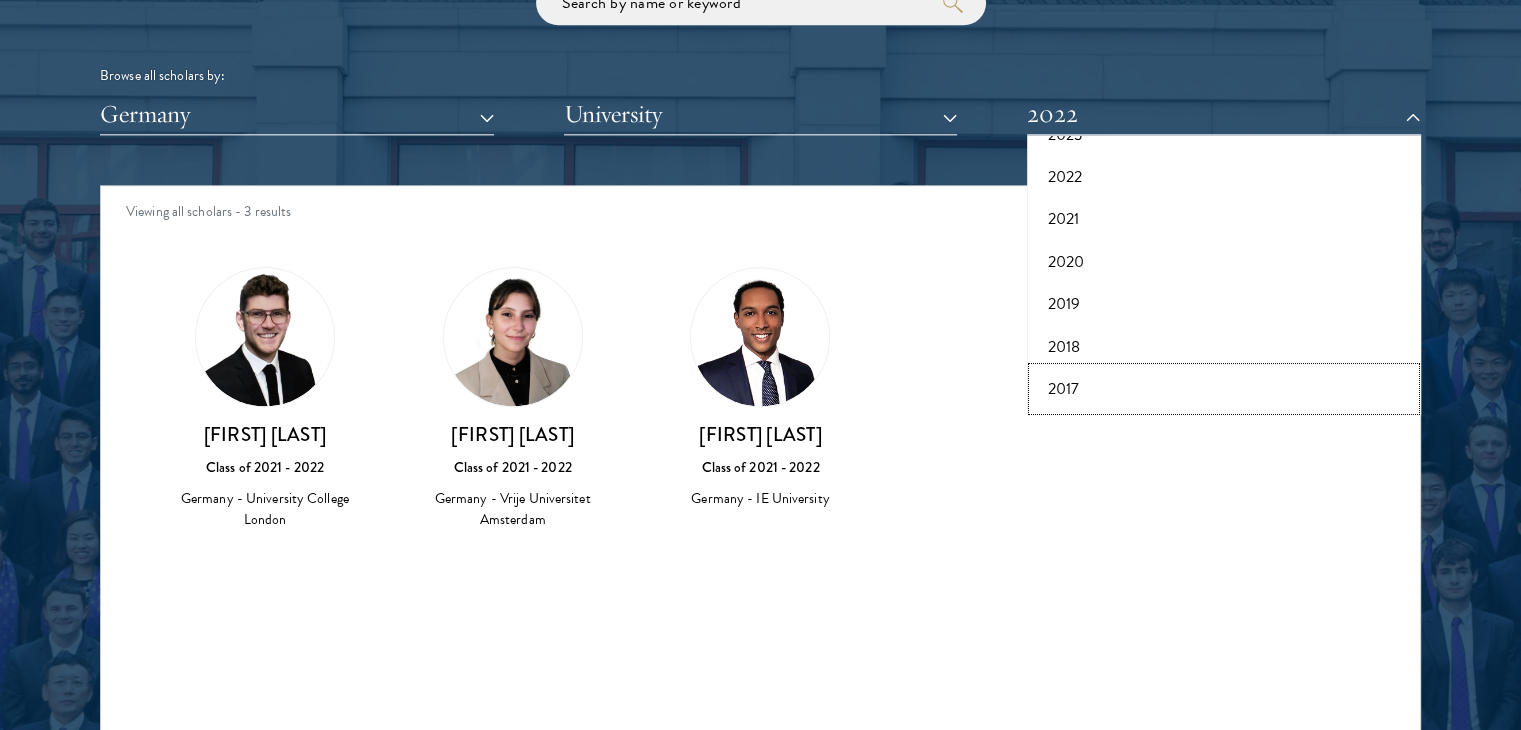 click on "2017" at bounding box center (1224, 389) 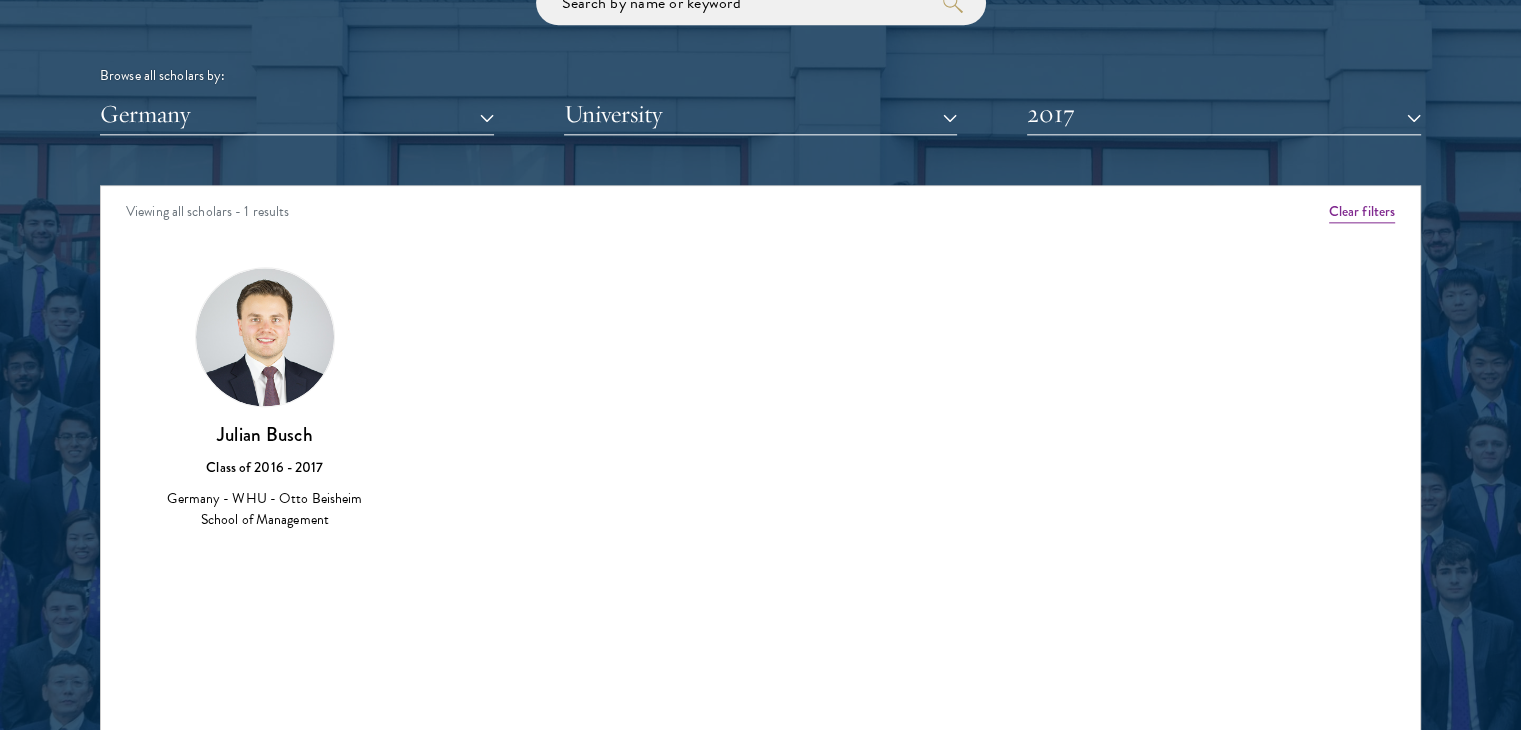 click on "Scholar Directory
Congratulations and welcome to the
Schwarzman Scholars Class of 2026!
Browse all scholars by:
[COUNTRY]
All Countries and Regions
Afghanistan
Antigua and Barbuda
Argentina
Armenia
Australia
Austria
Azerbaijan
Bangladesh
Belarus
Benin
Bosnia and Herzegovina
Botswana
Brazil
Burkina Faso
Burundi
Cameroon
Canada
Chile
China
Colombia
cote D'Ivoire
Croatia
Denmark
Egypt" at bounding box center (760, 276) 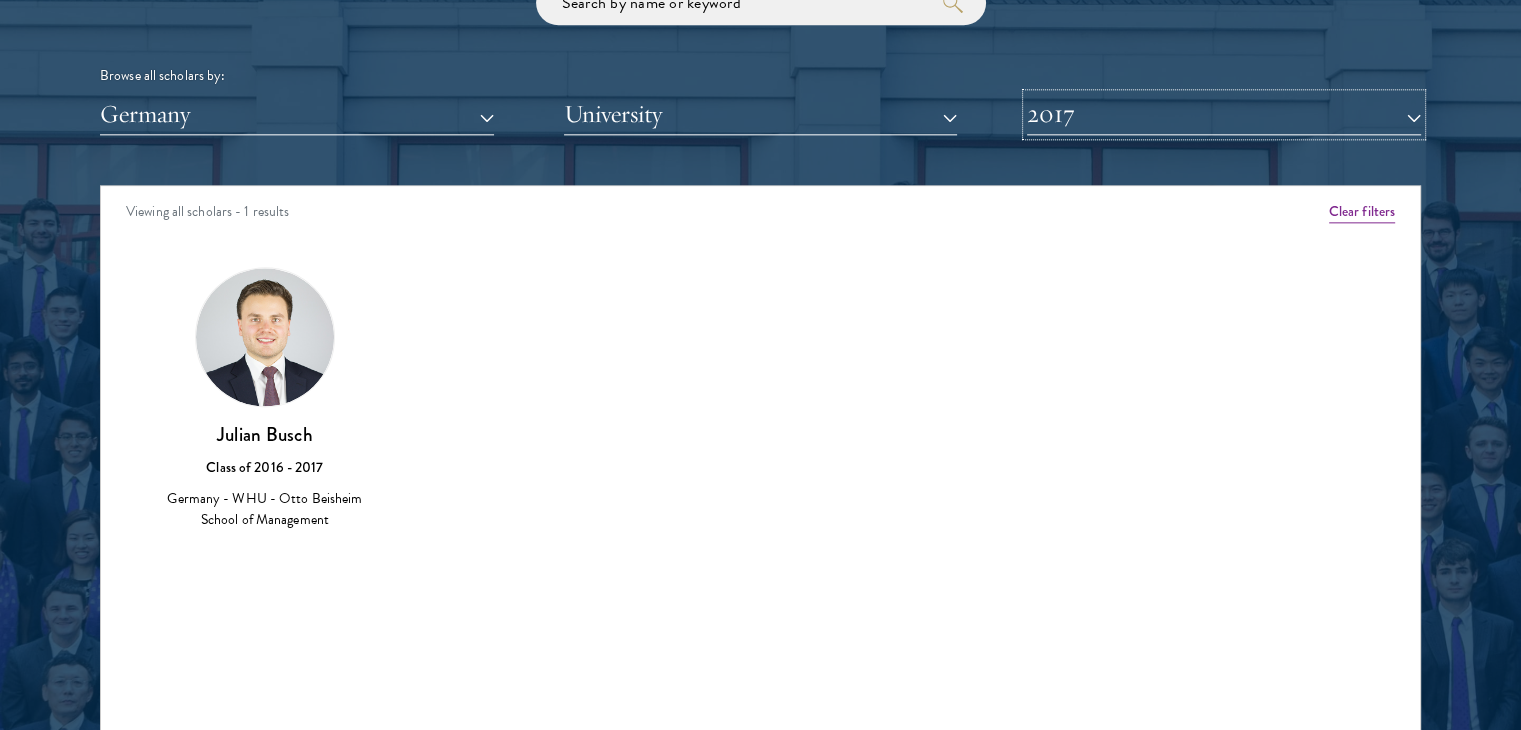 click on "2017" at bounding box center [1224, 114] 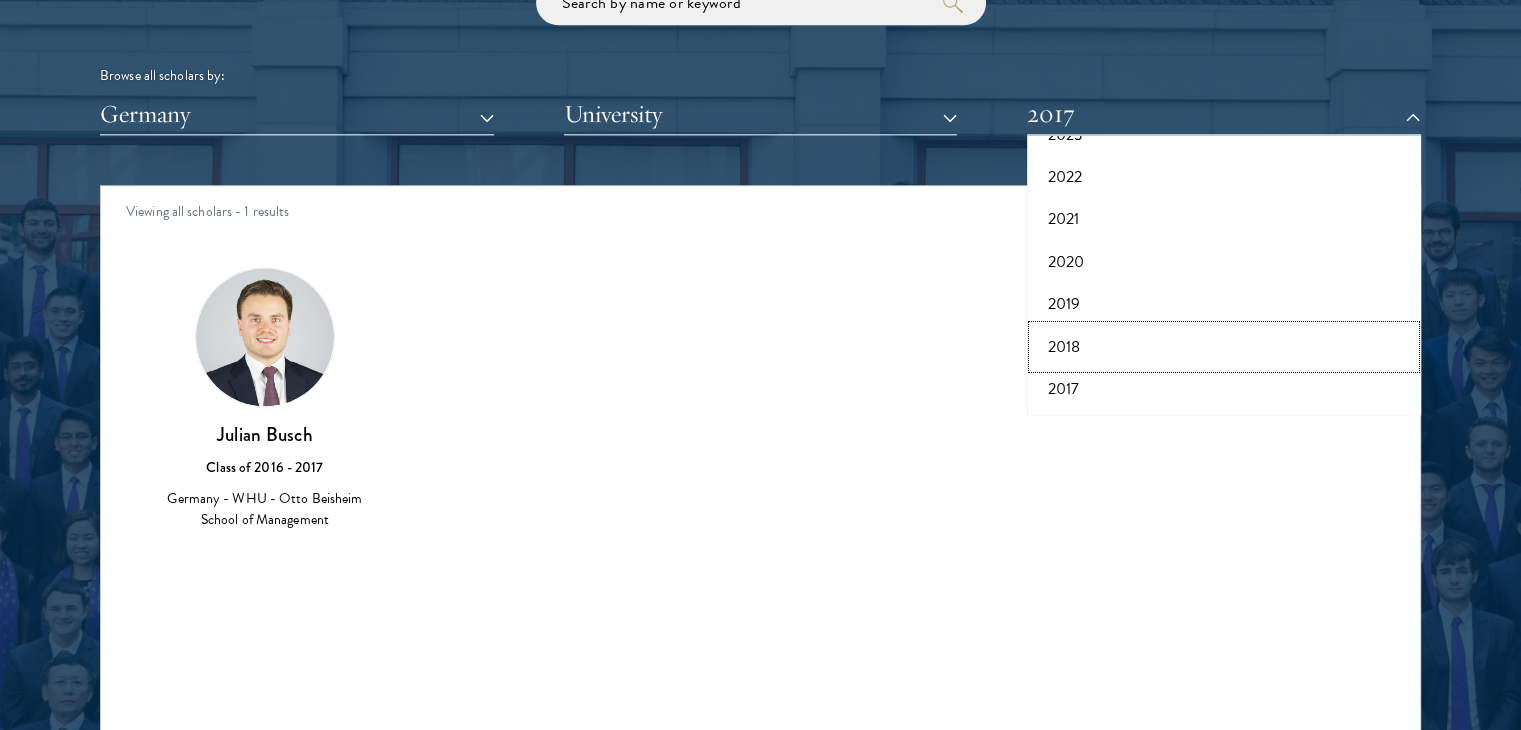 click on "2018" at bounding box center (1224, 347) 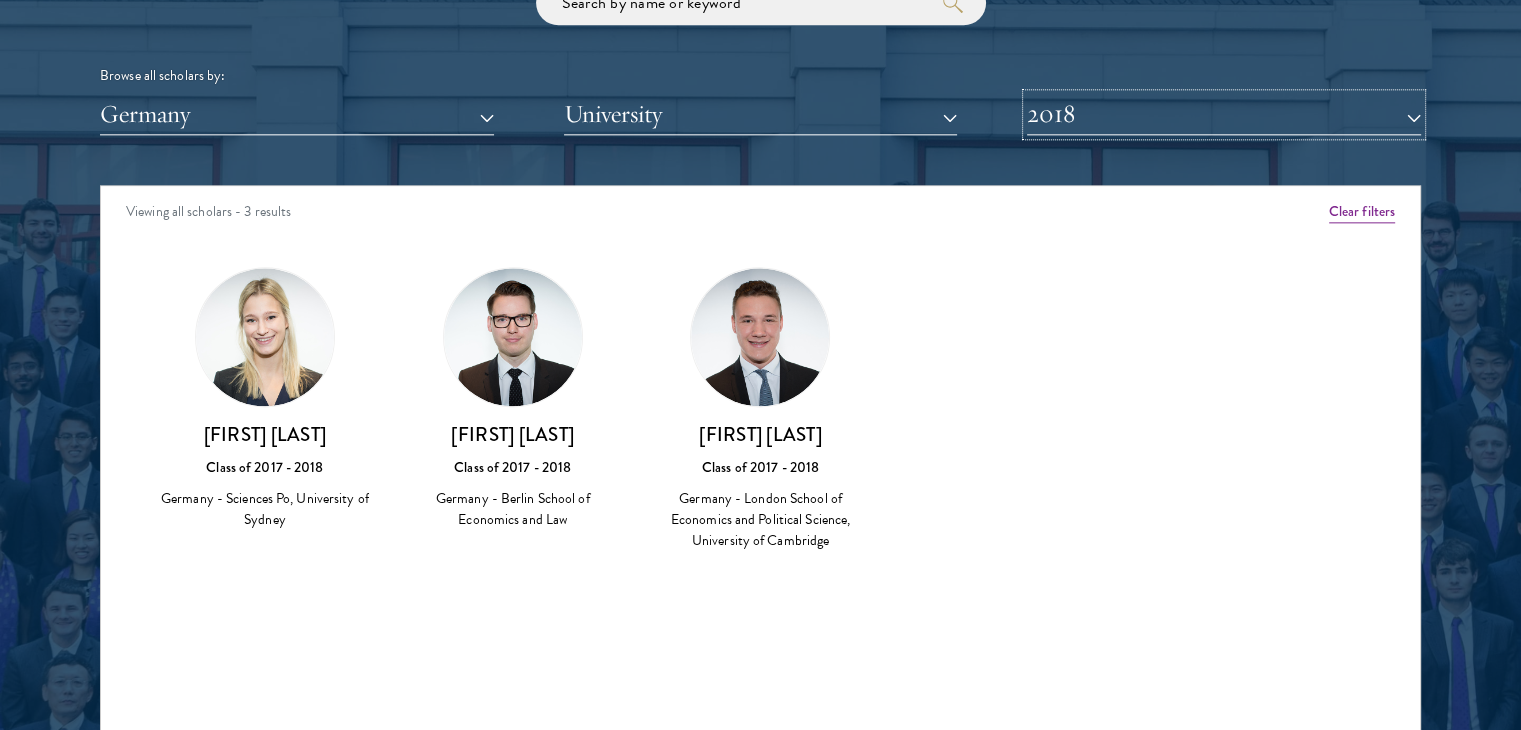 click on "2018" at bounding box center (1224, 114) 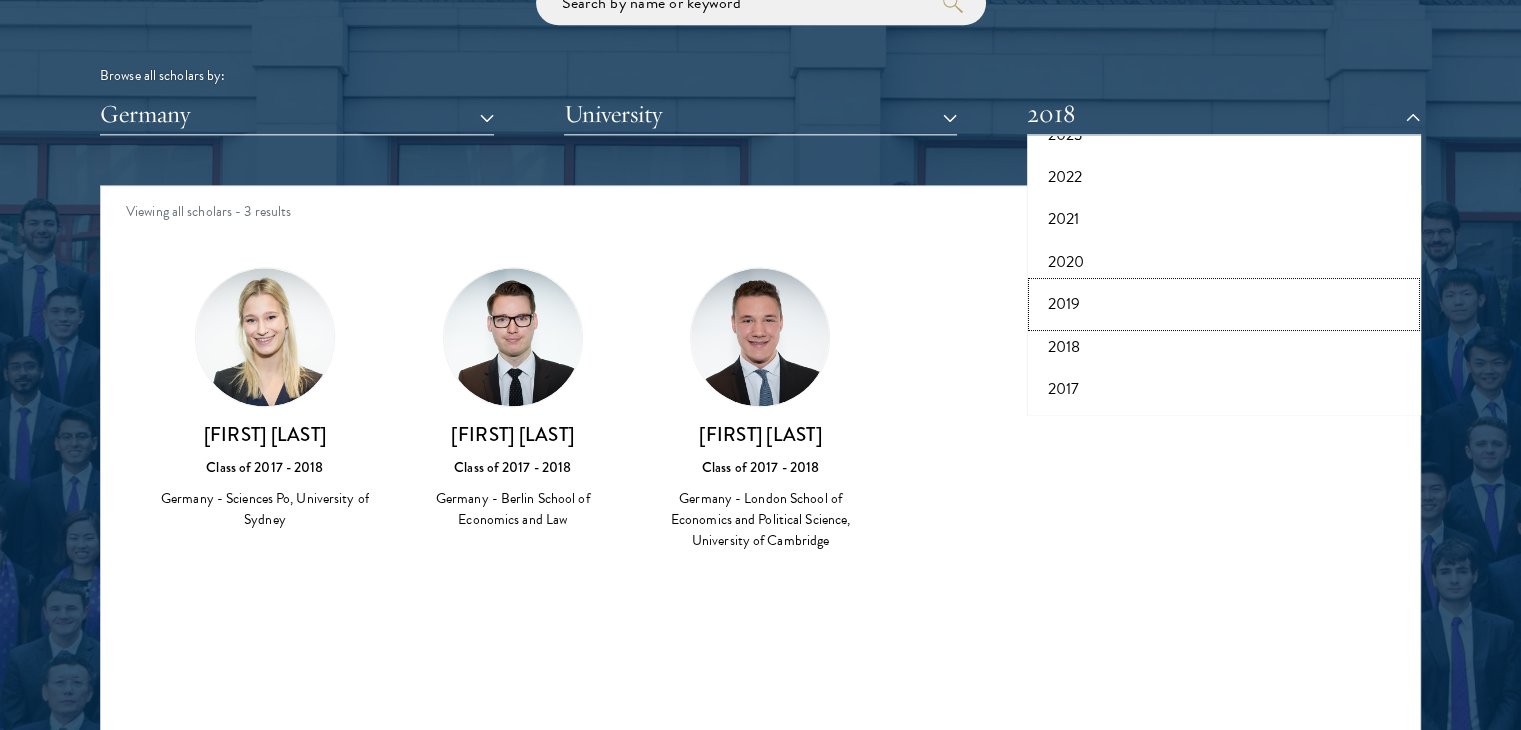 click on "2019" at bounding box center (1224, 304) 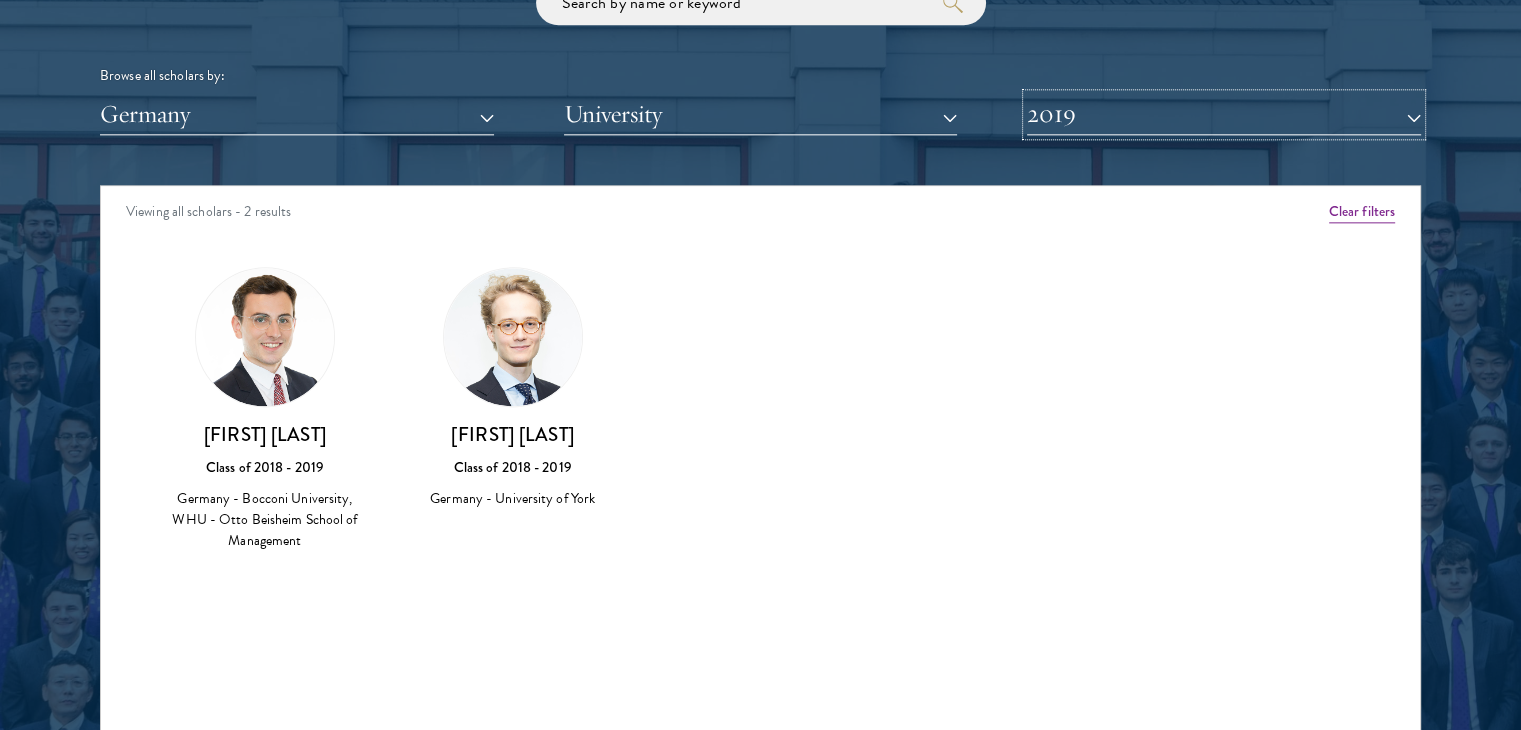 click on "2019" at bounding box center [1224, 114] 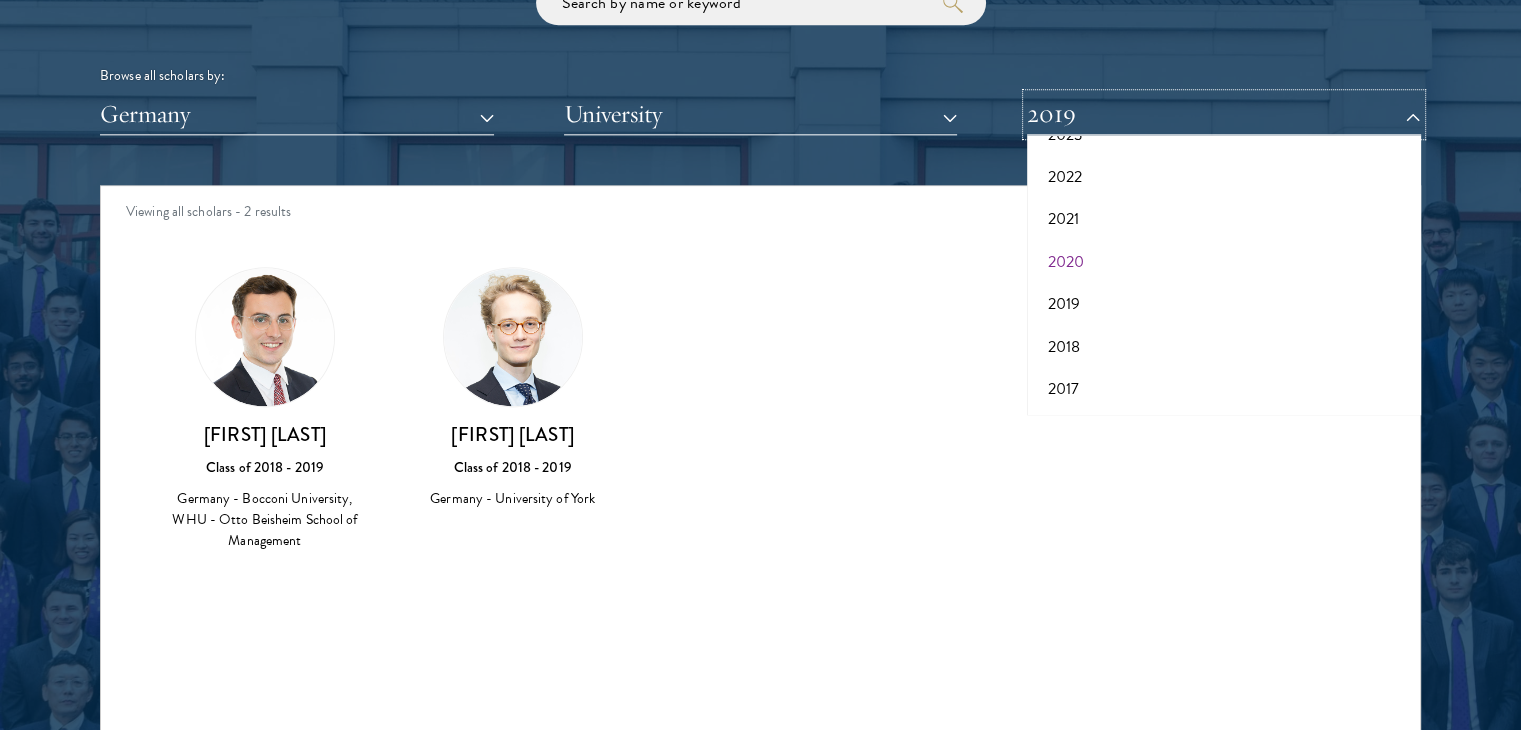 scroll, scrollTop: 22, scrollLeft: 0, axis: vertical 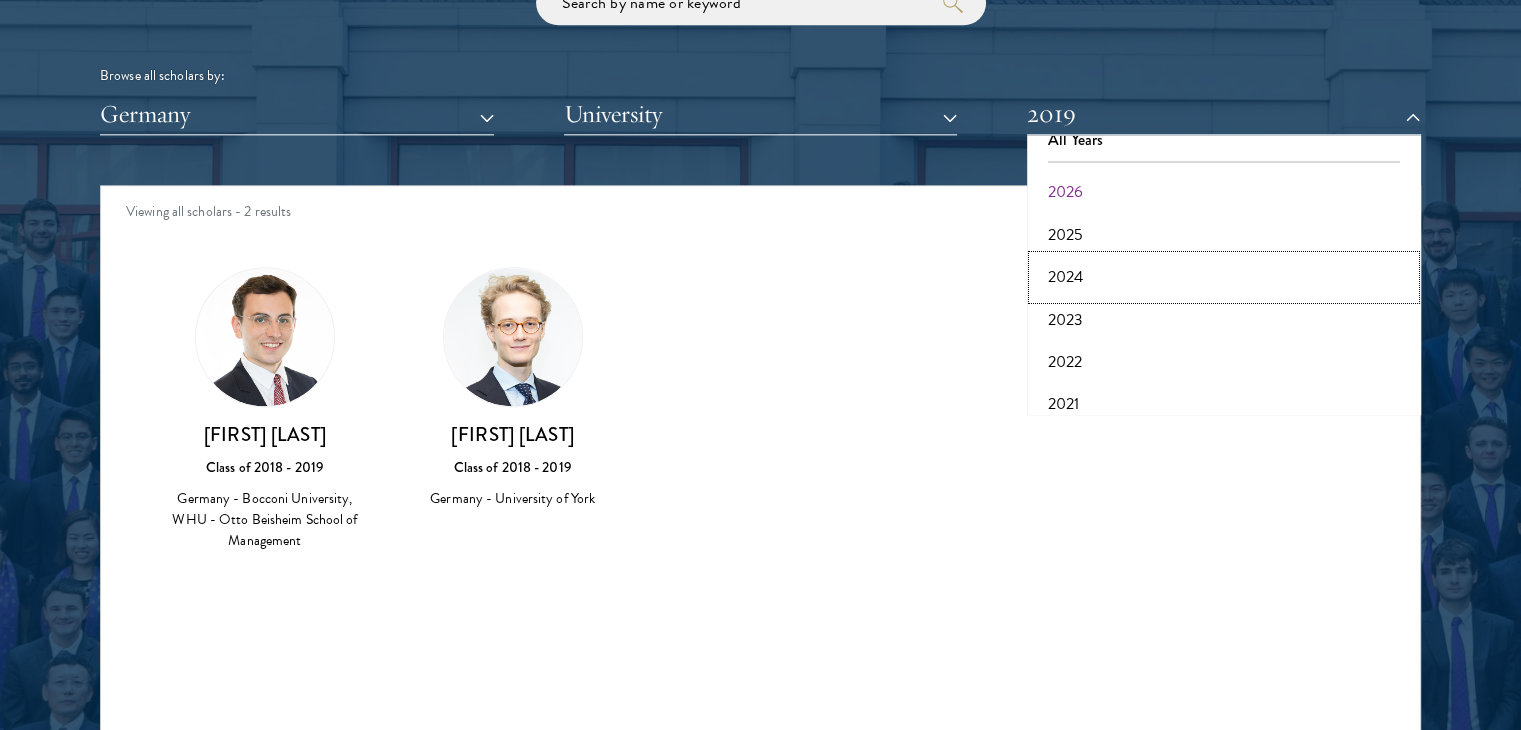 click on "2024" at bounding box center (1224, 277) 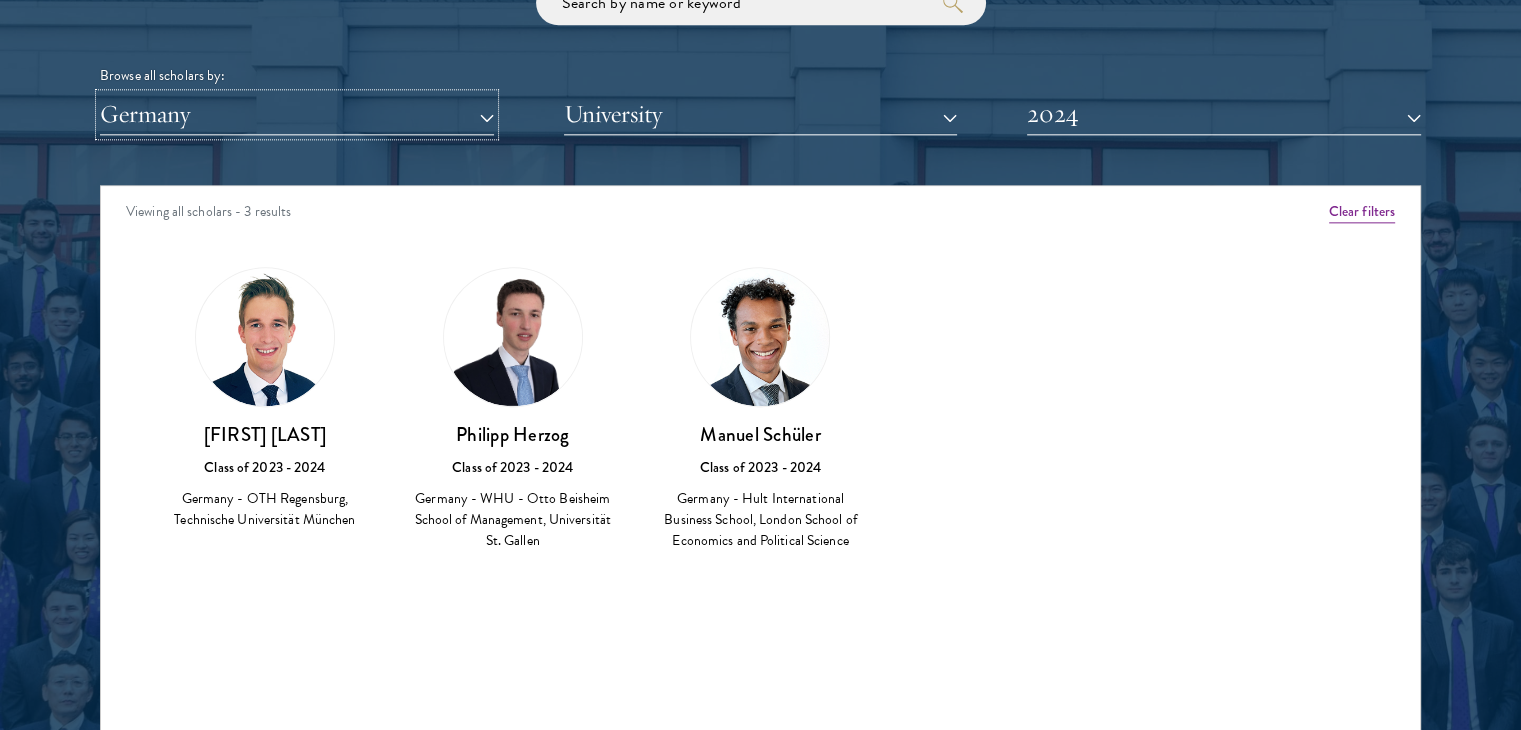 click on "Germany" at bounding box center (297, 114) 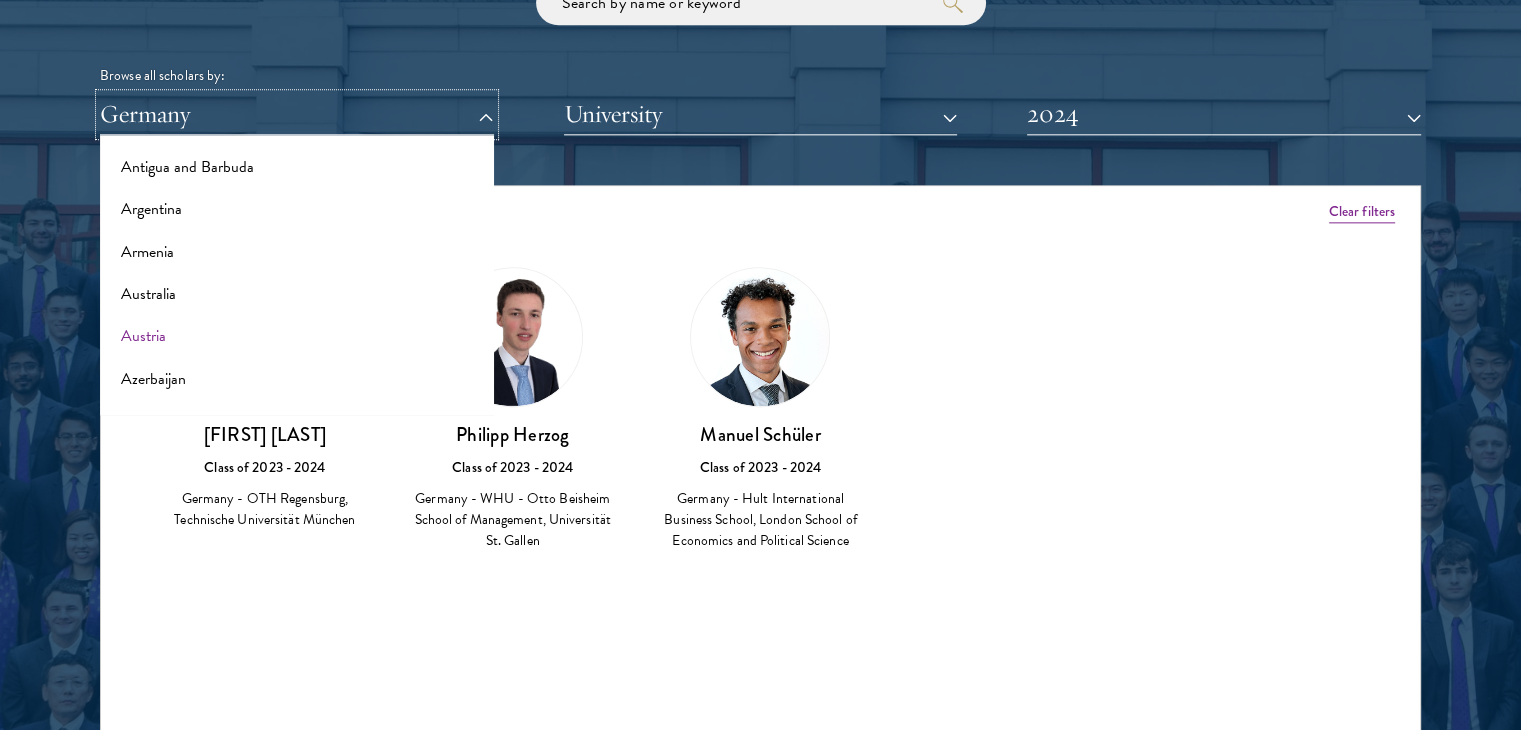 scroll, scrollTop: 88, scrollLeft: 0, axis: vertical 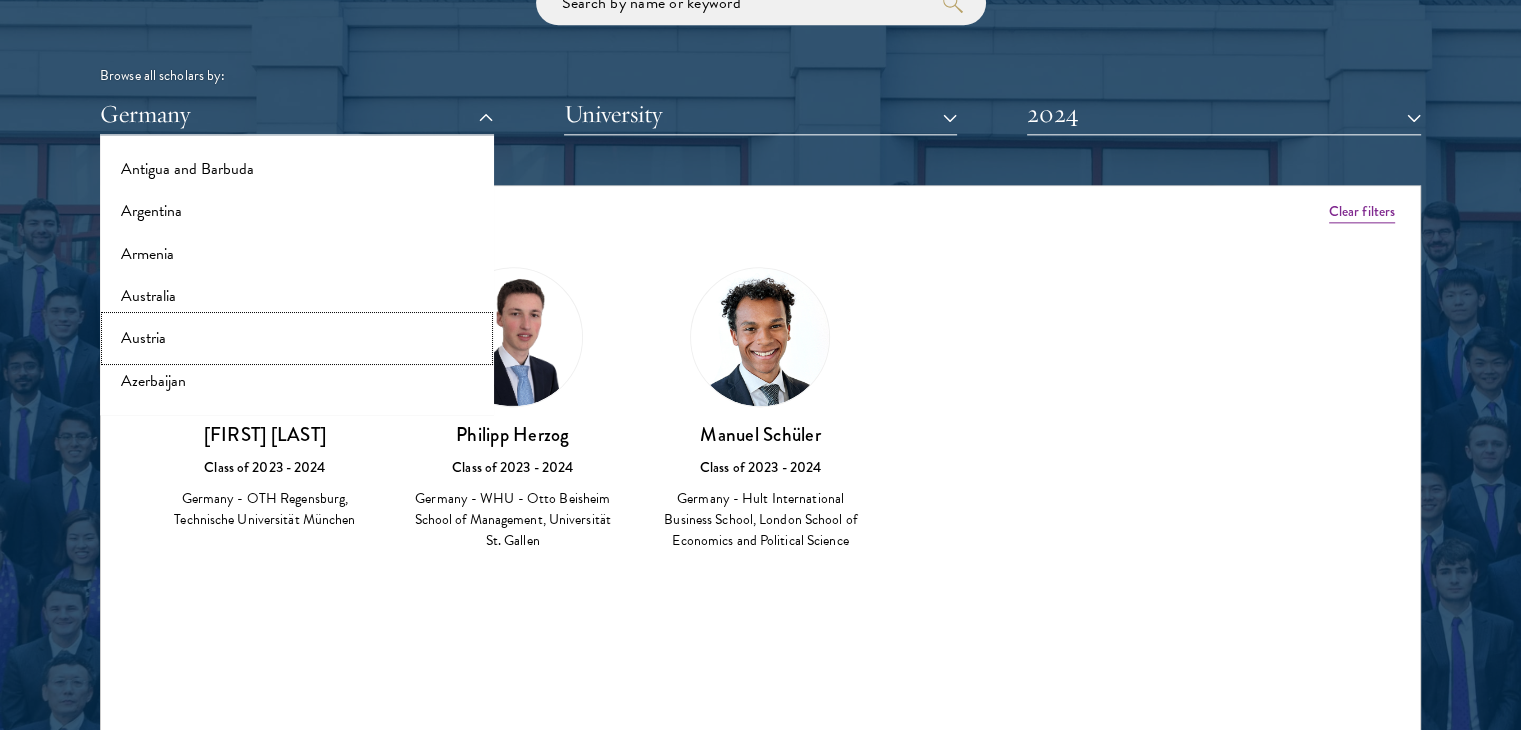 click on "Austria" at bounding box center (297, 338) 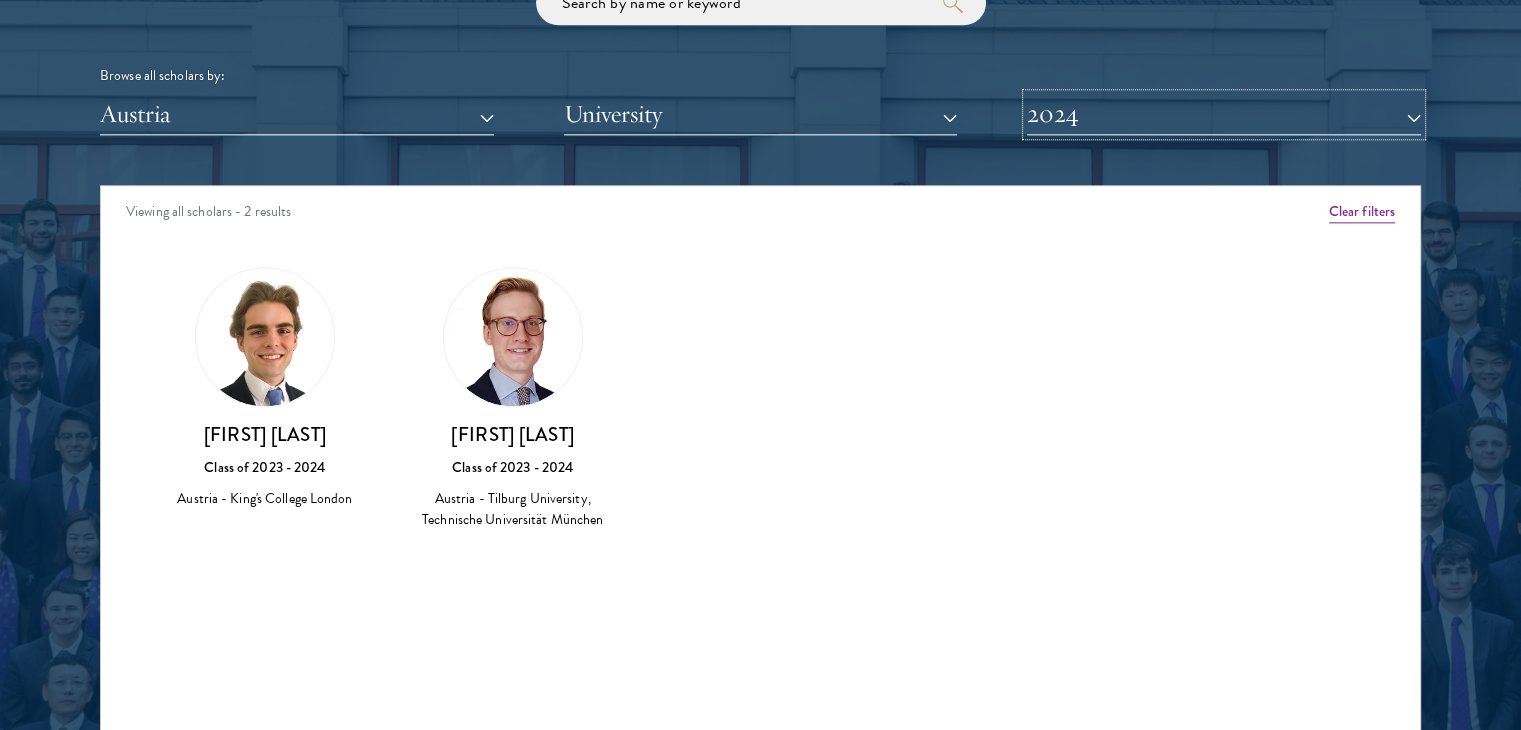 click on "2024" at bounding box center [1224, 114] 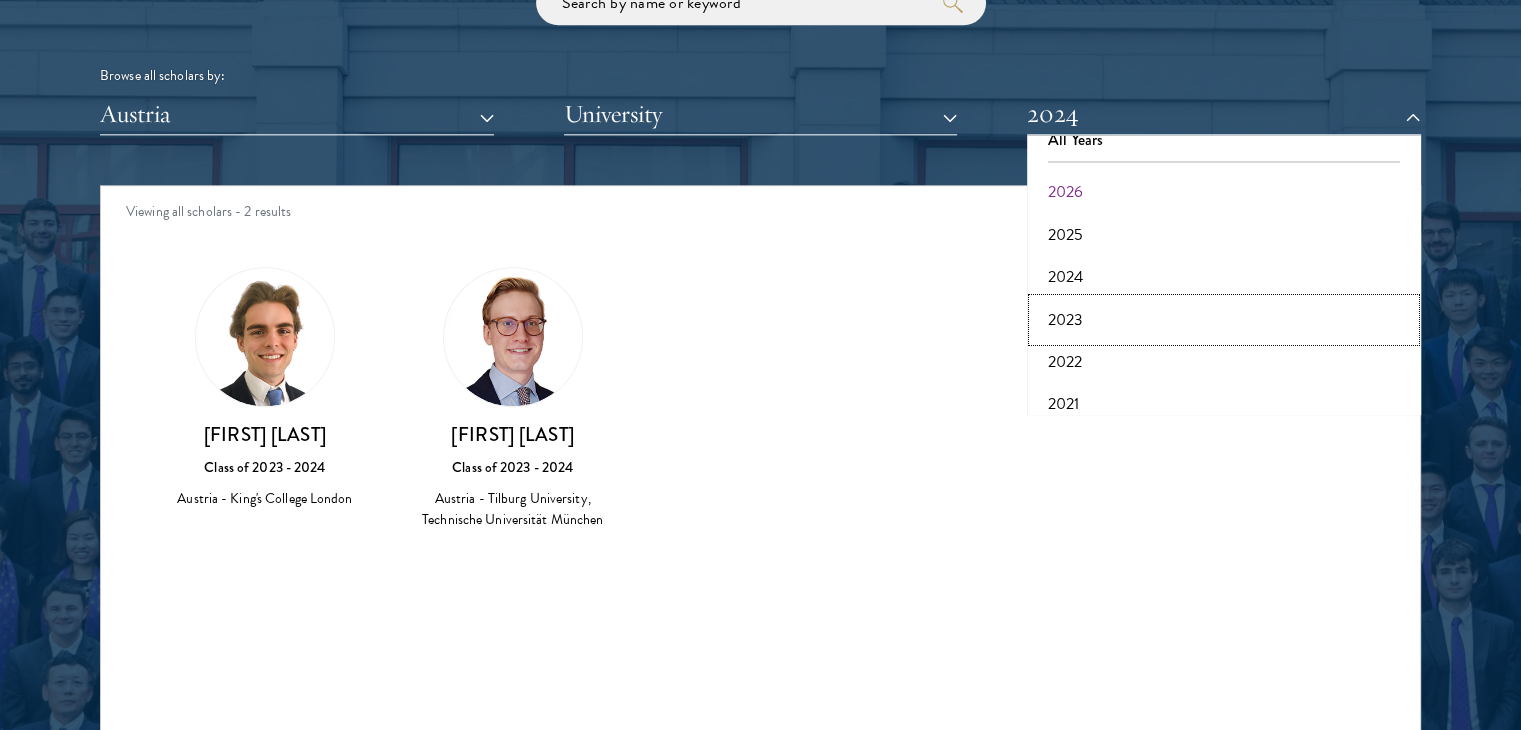 click on "2023" at bounding box center (1224, 320) 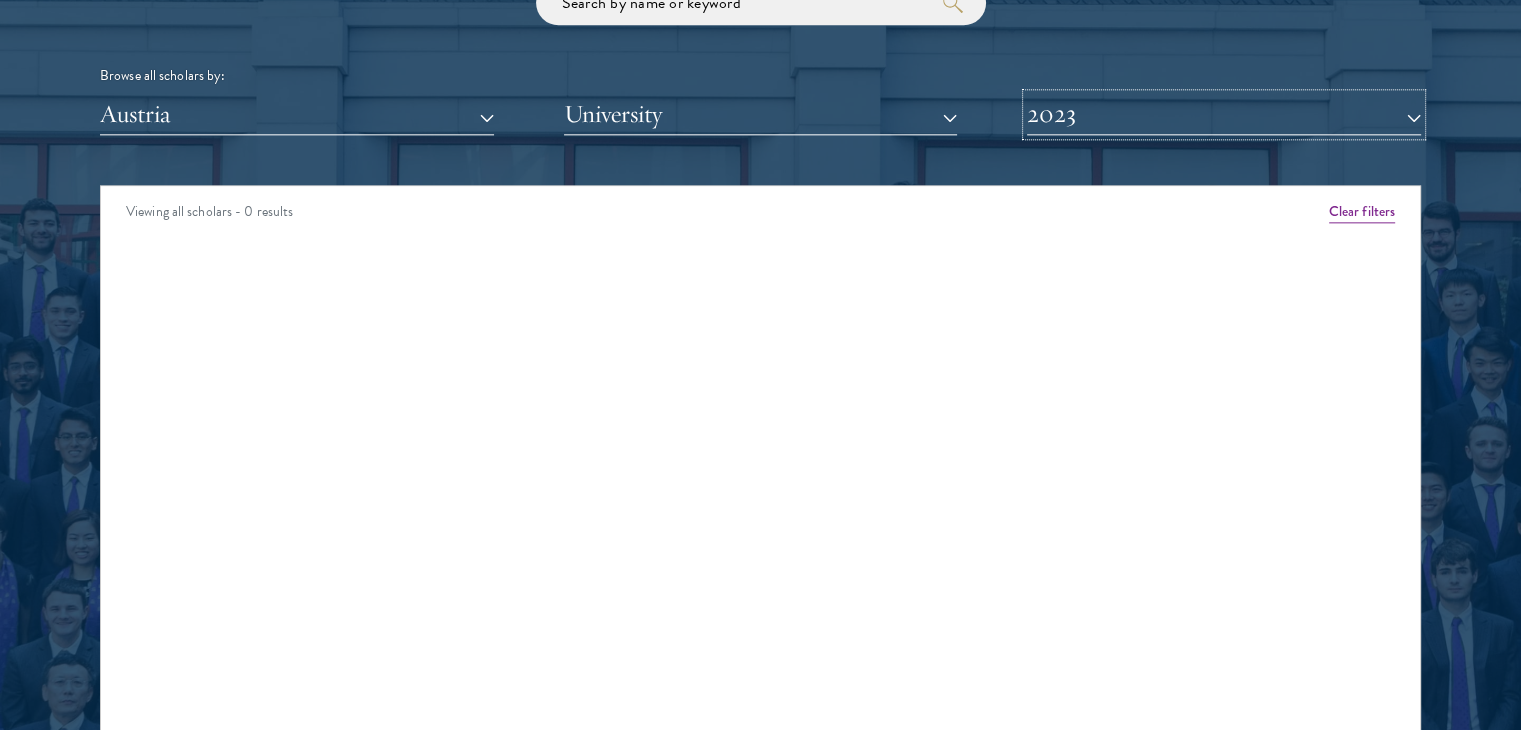 click on "2023" at bounding box center [1224, 114] 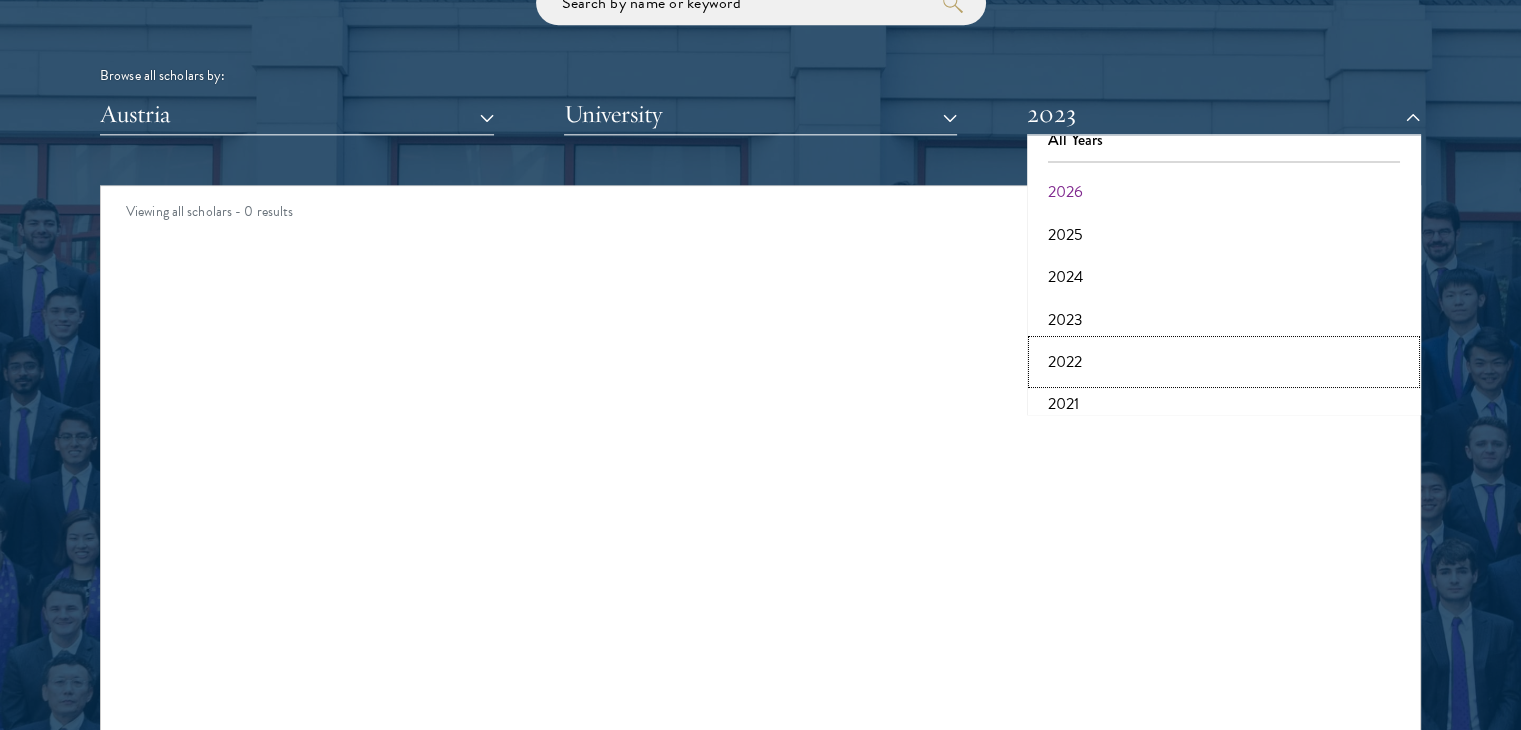 click on "2022" at bounding box center (1224, 362) 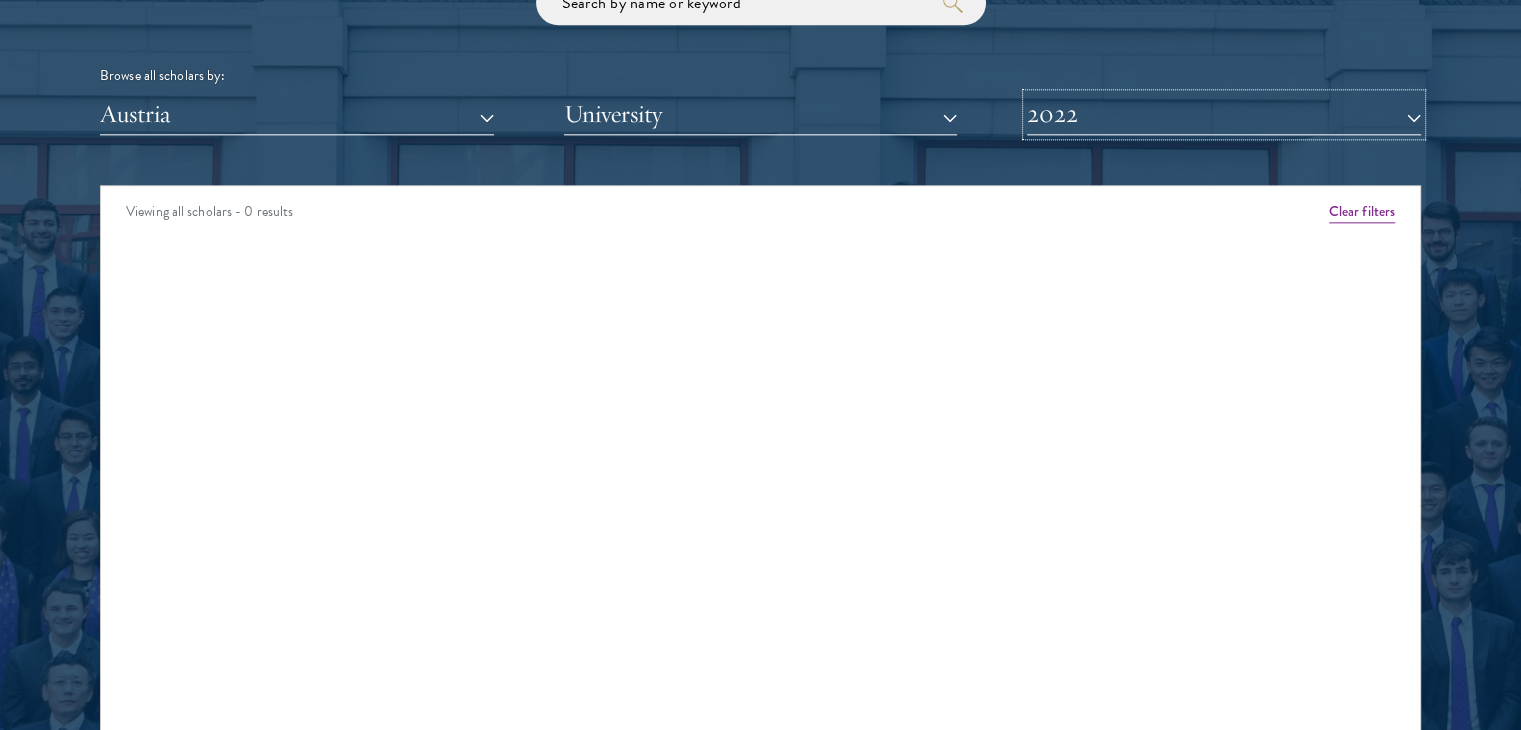 click on "2022" at bounding box center [1224, 114] 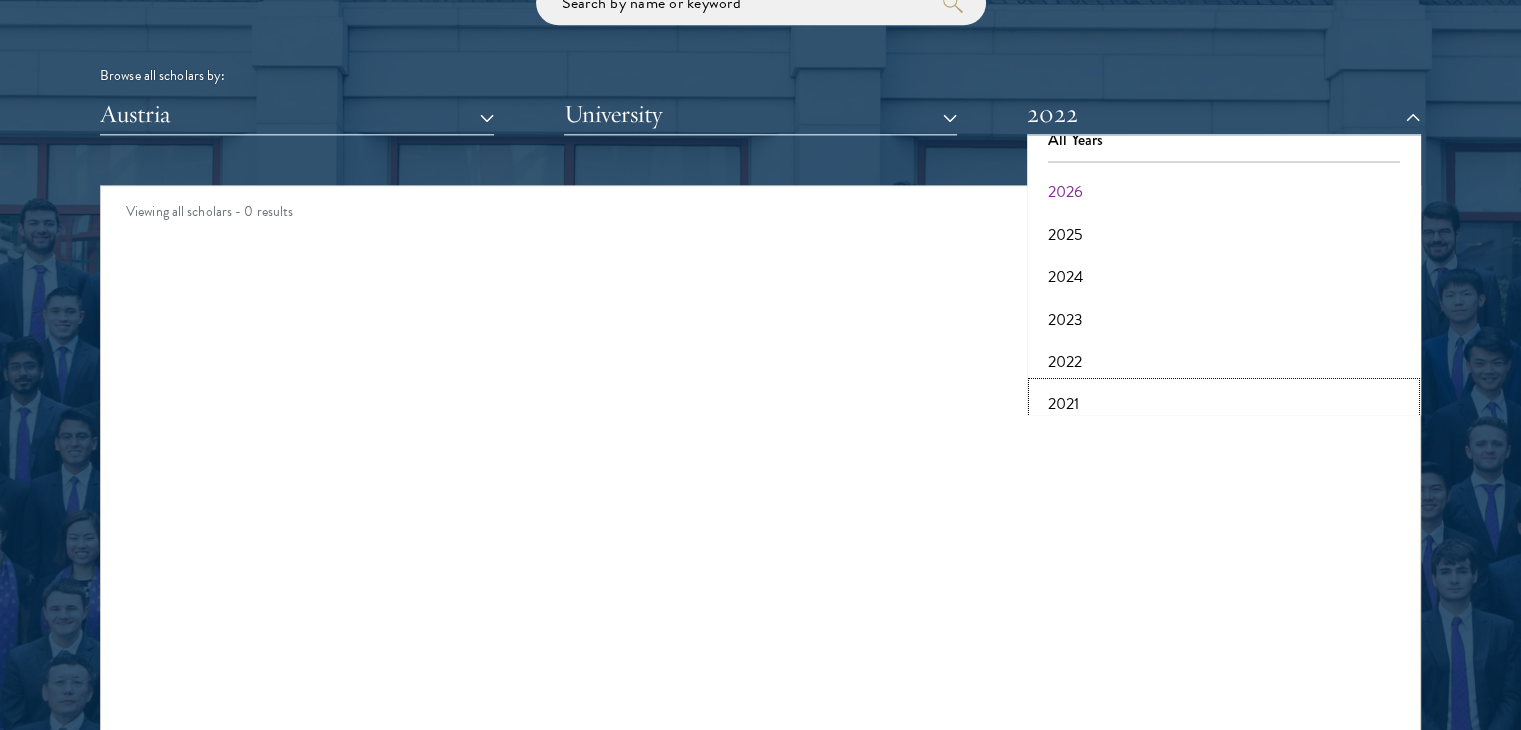 click on "2021" at bounding box center [1224, 404] 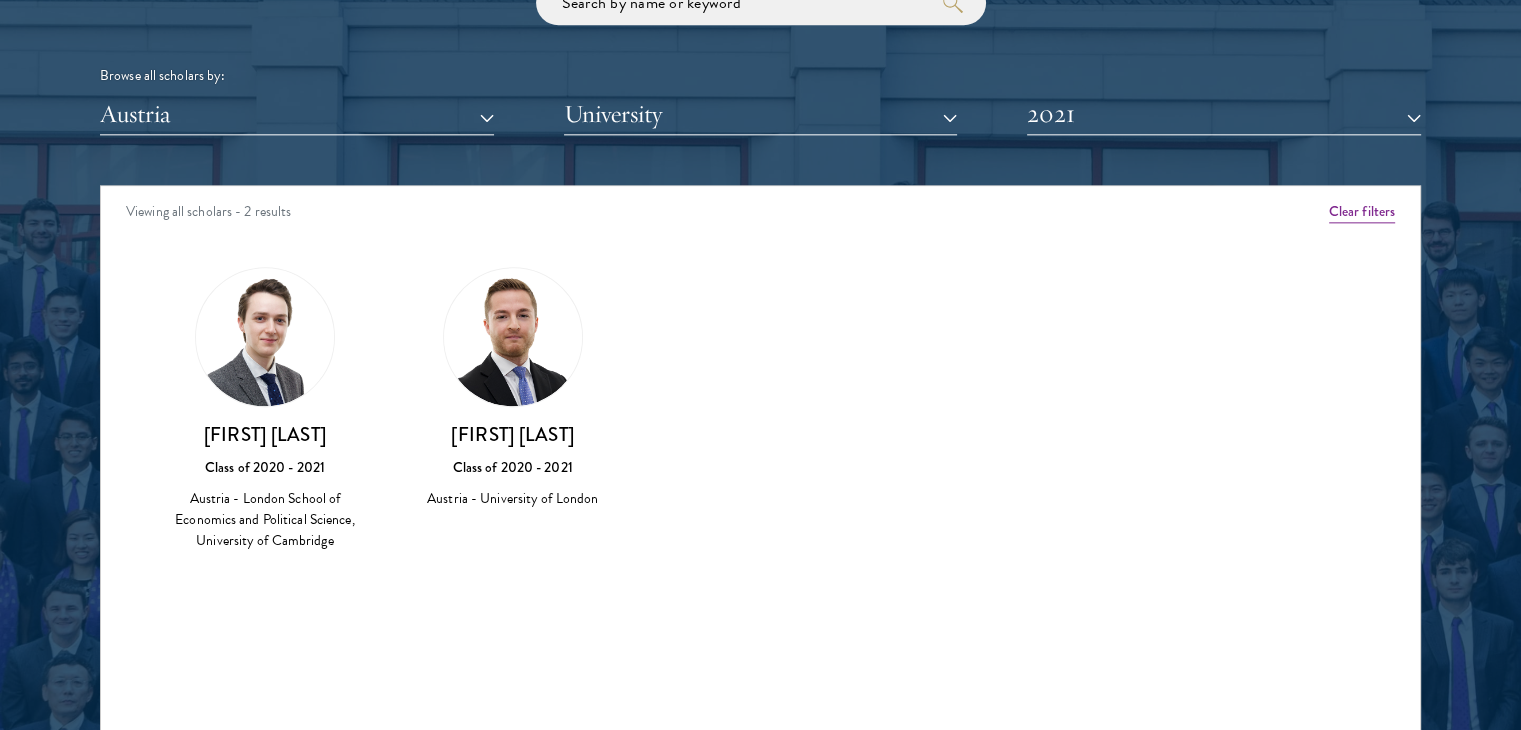 click on "Scholar Directory
Congratulations and welcome to the
Schwarzman Scholars Class of 2026!
Browse all scholars by:
[COUNTRY]
All Countries and Regions
Afghanistan
Antigua and Barbuda
Argentina
Armenia
Australia
Austria
Azerbaijan
Bangladesh
Belarus
Benin
Bosnia and Herzegovina
Botswana
Brazil
Burkina Faso
Burundi
Cameroon
Canada
Chile
China
Colombia
cote D'Ivoire
Croatia
Denmark
Egypt" at bounding box center (760, 276) 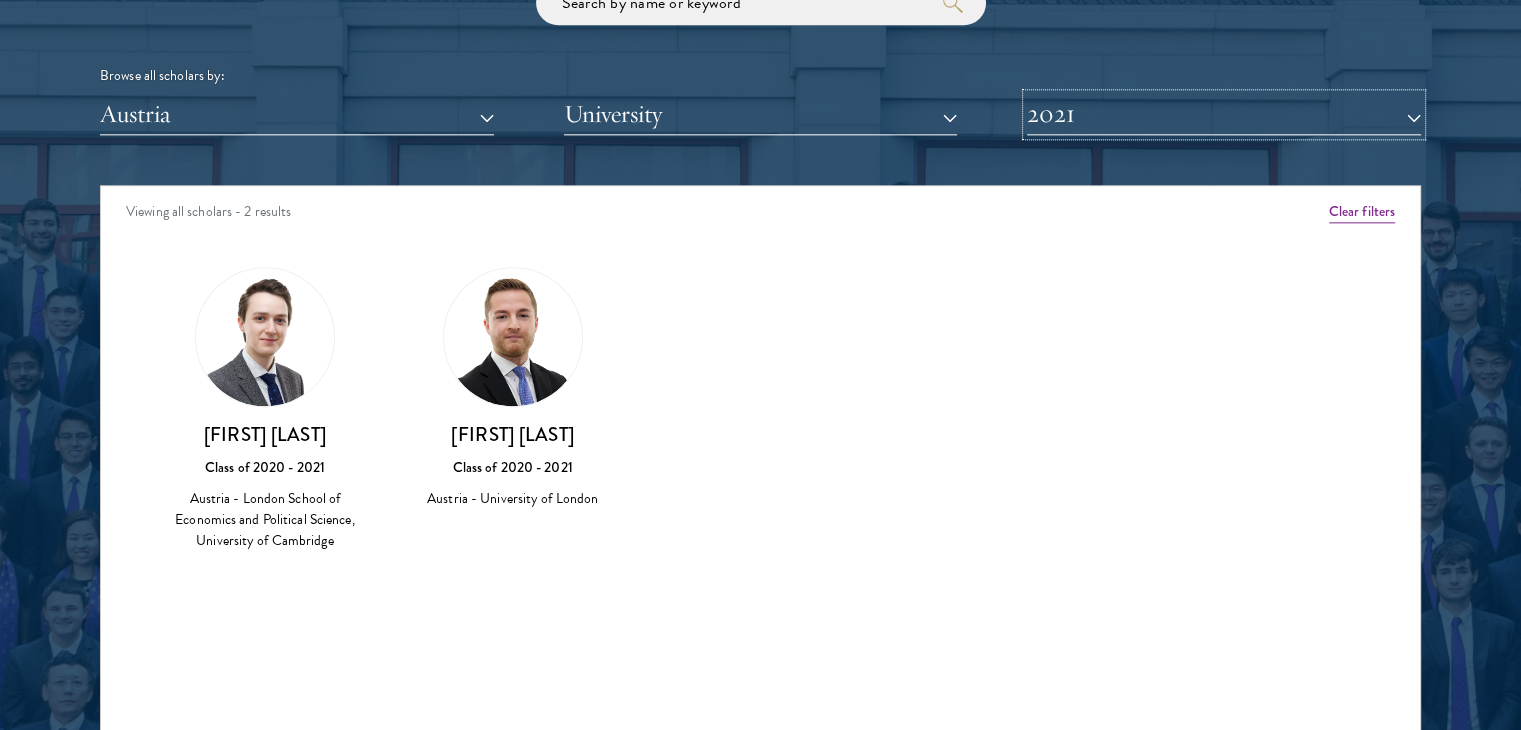 click on "2021" at bounding box center (1224, 114) 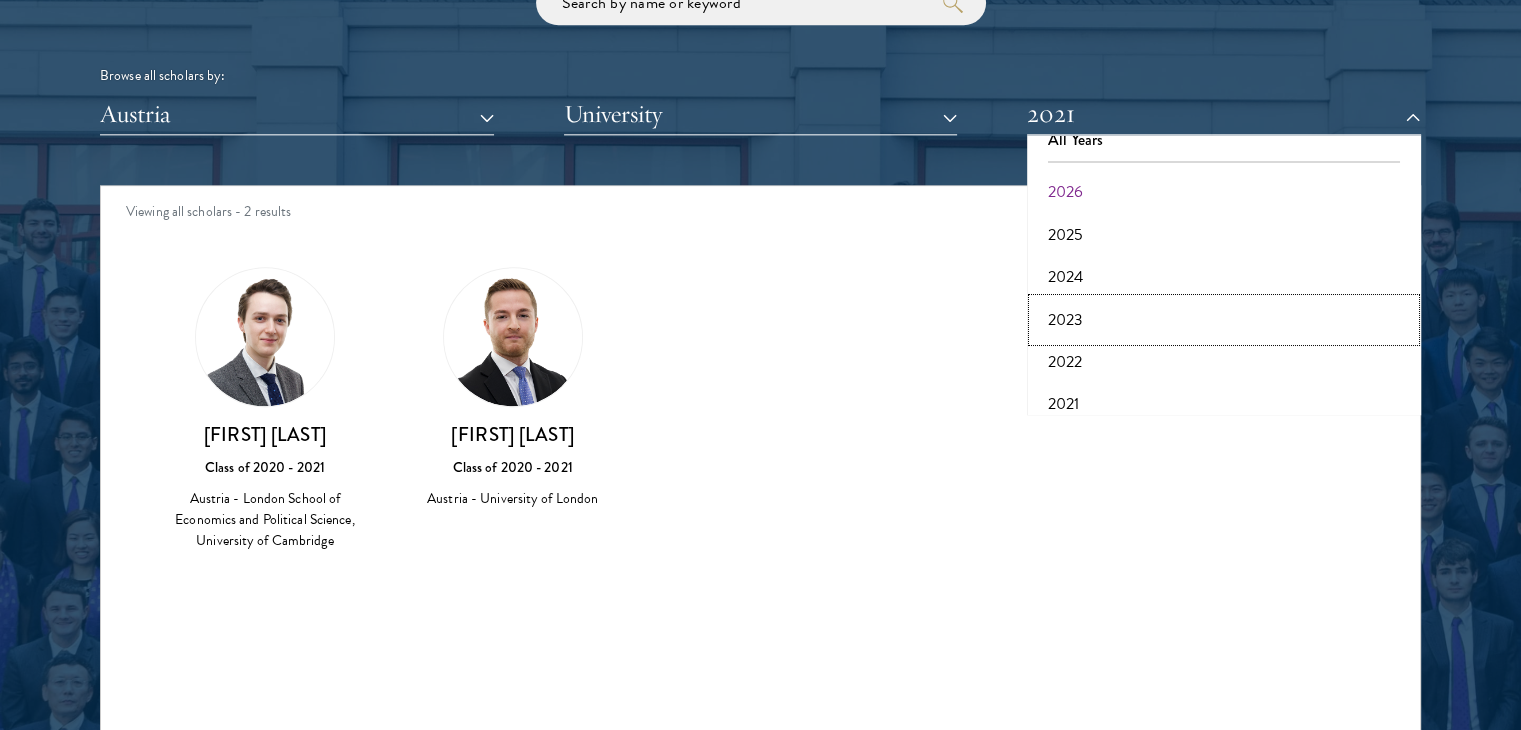 click on "2023" at bounding box center (1224, 320) 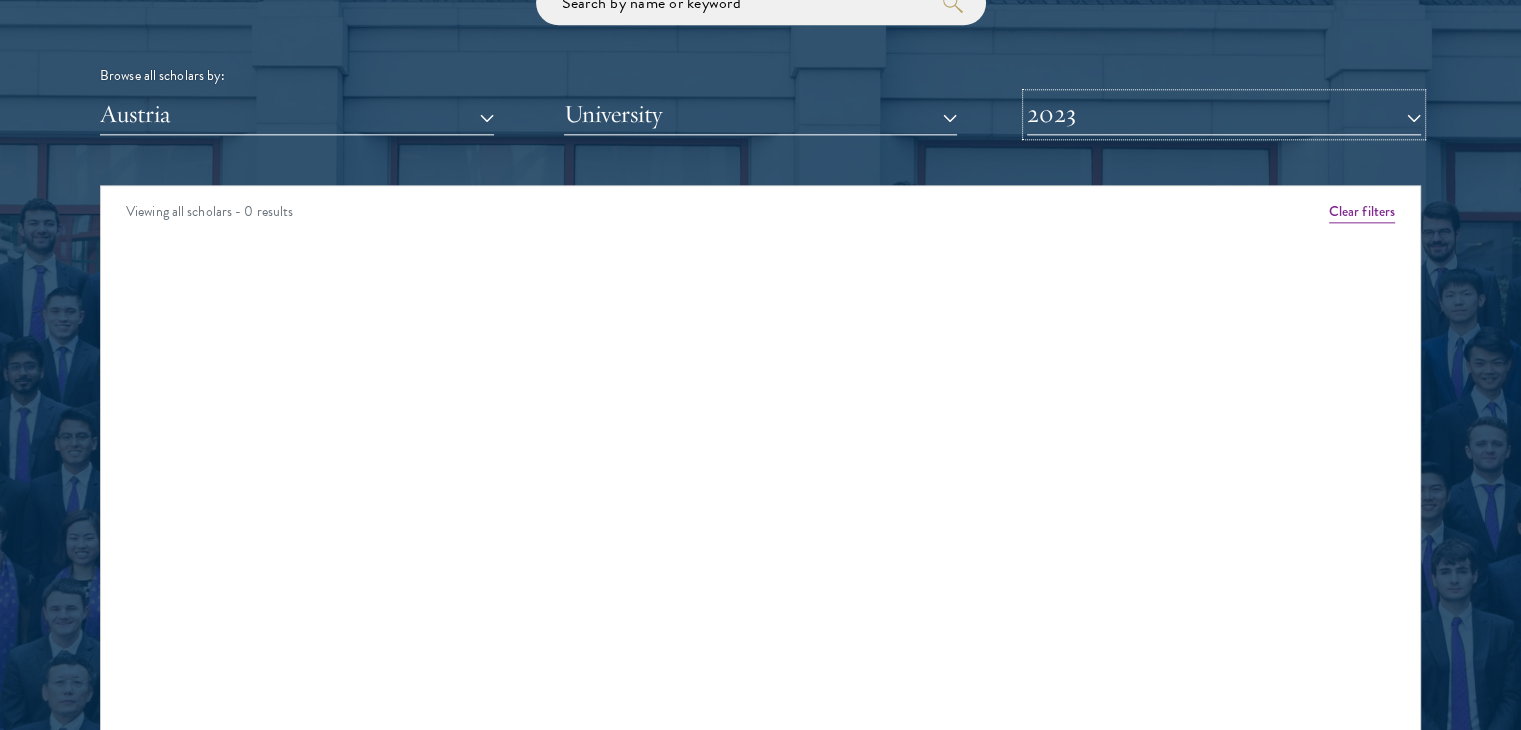 click on "2023" at bounding box center [1224, 114] 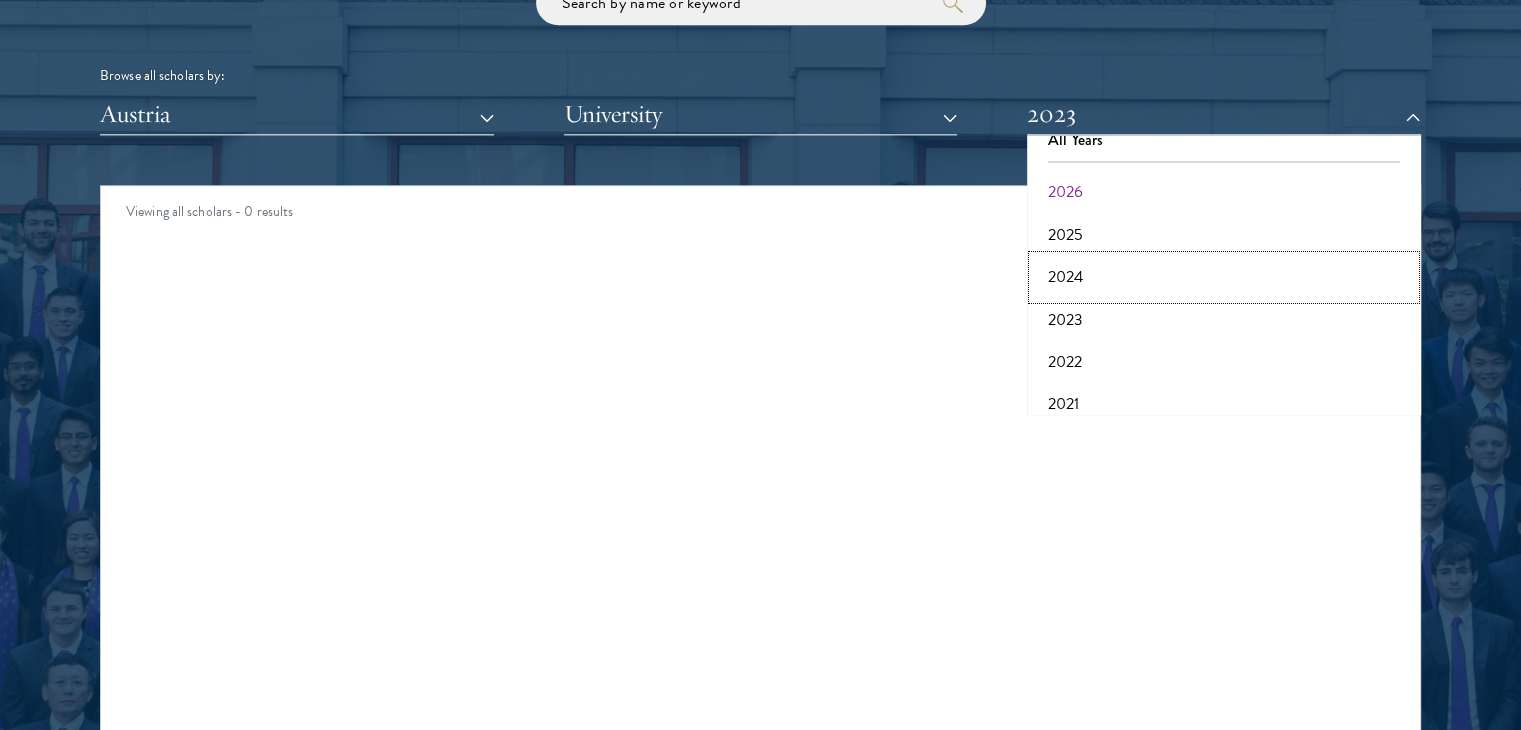 click on "2024" at bounding box center [1224, 277] 